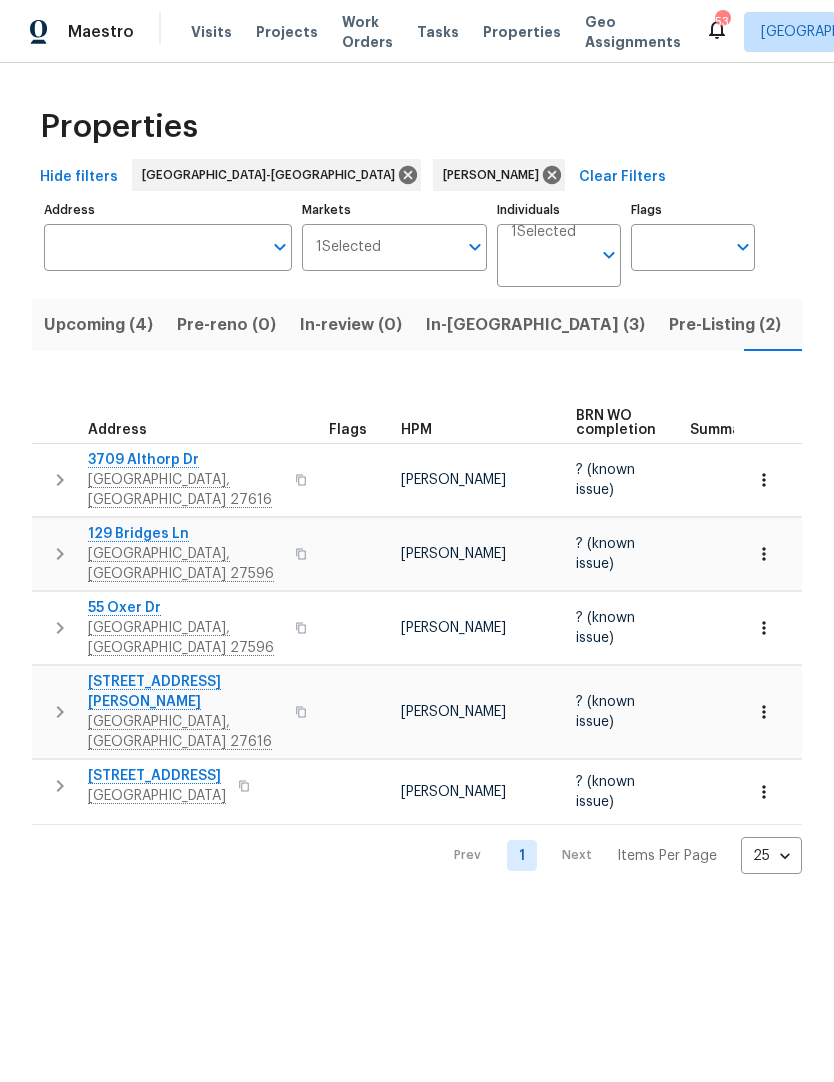scroll, scrollTop: 0, scrollLeft: 0, axis: both 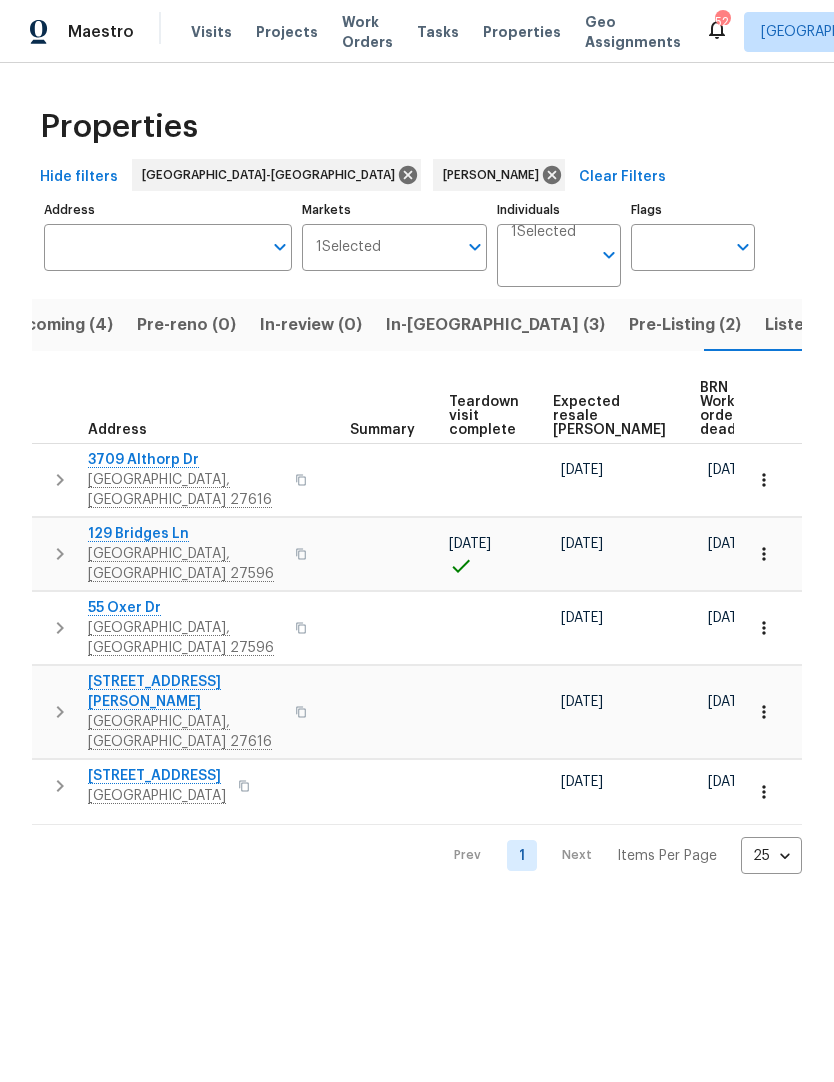 click on "In-reno (3)" at bounding box center (495, 325) 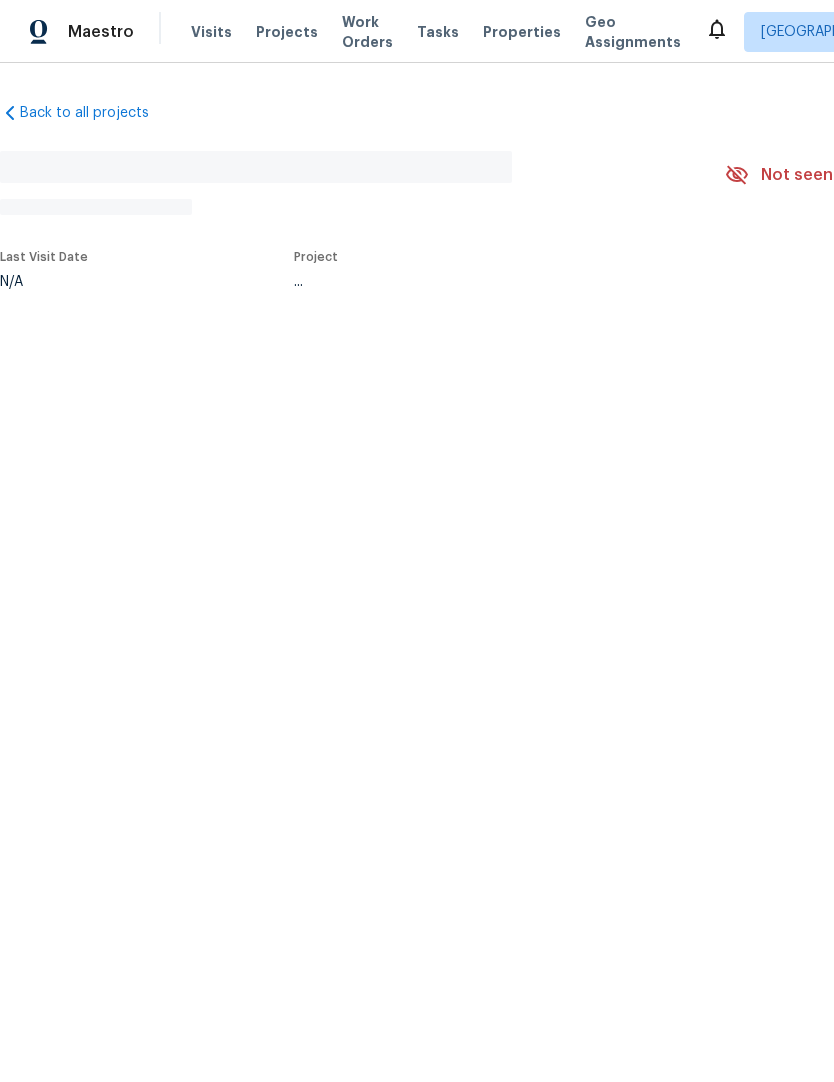 scroll, scrollTop: 0, scrollLeft: 0, axis: both 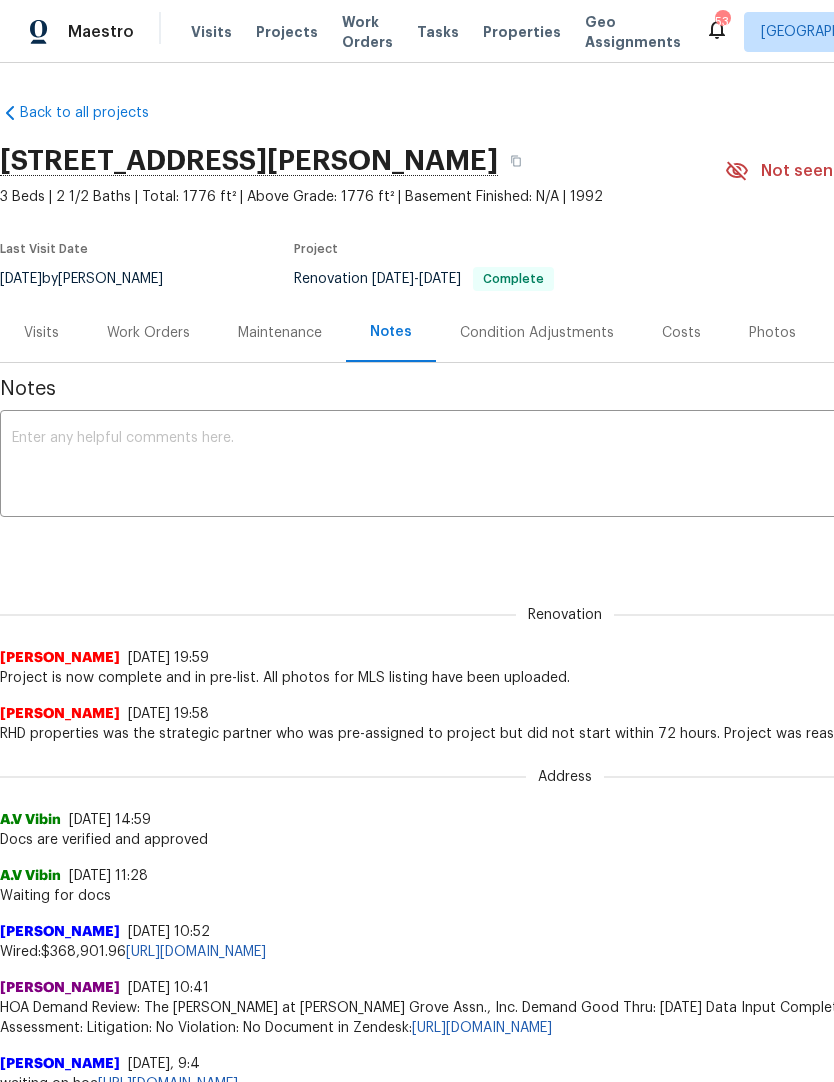 click on "Work Orders" at bounding box center [148, 332] 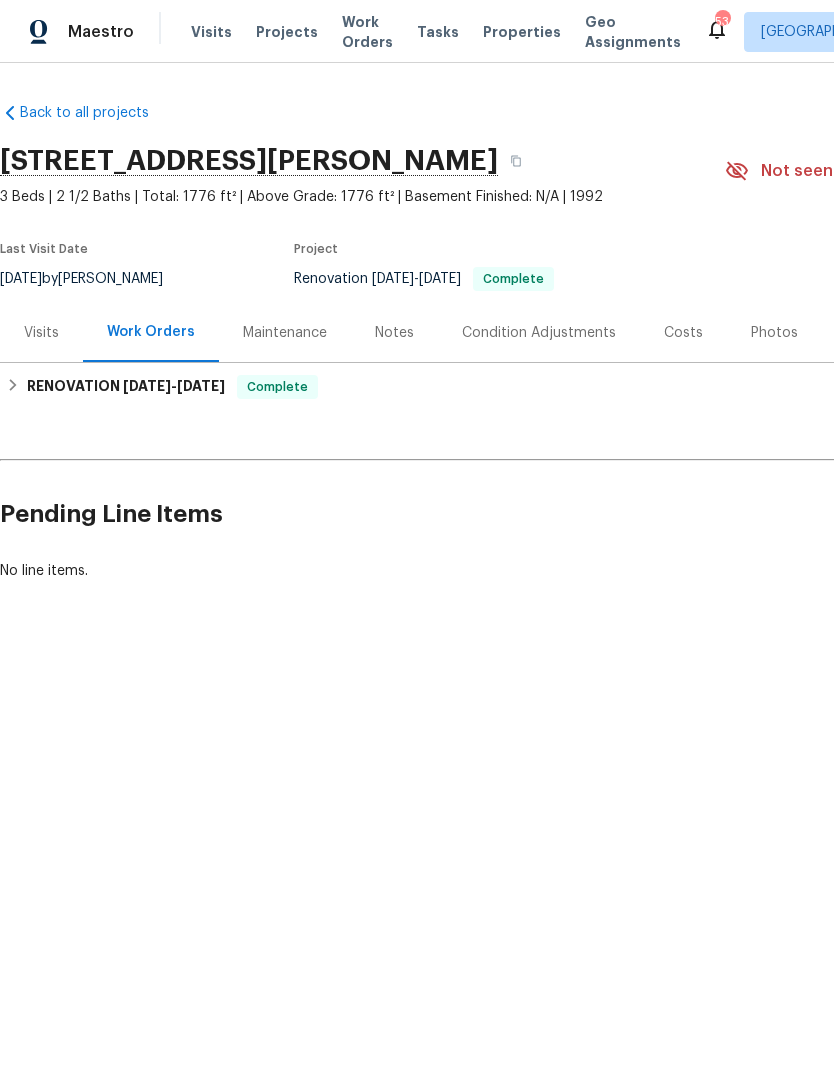 click on "Maintenance" at bounding box center [285, 333] 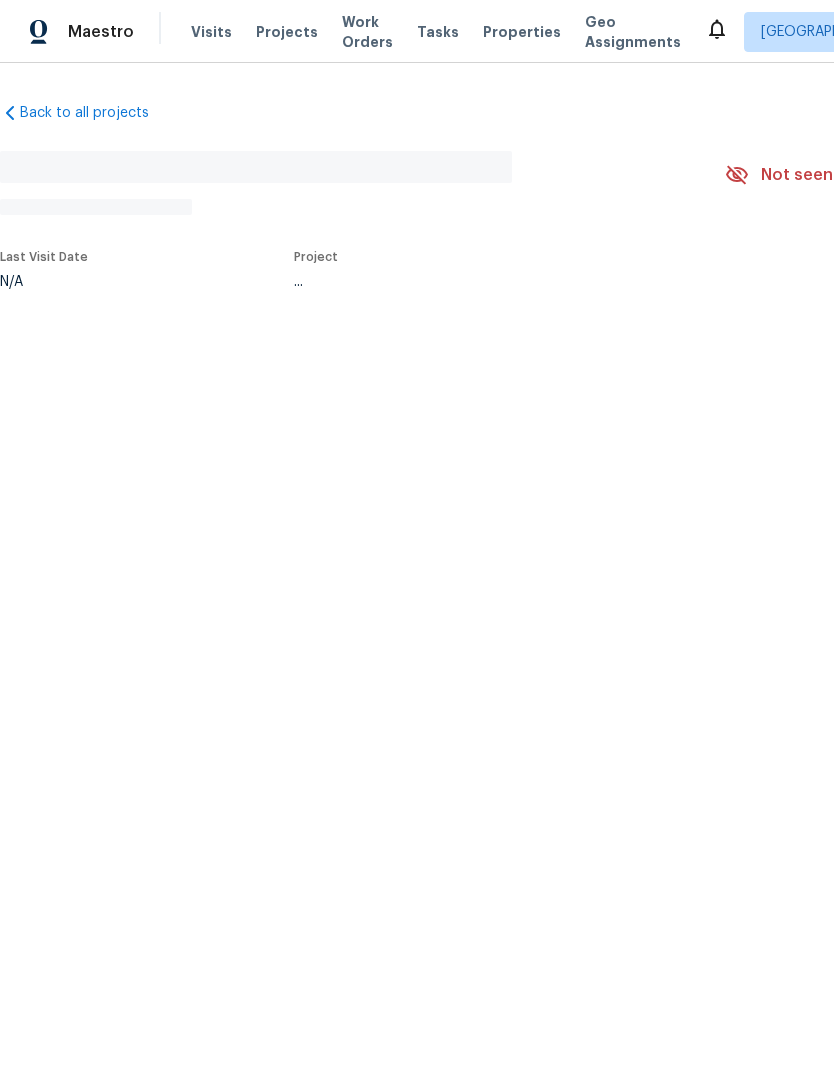 scroll, scrollTop: 0, scrollLeft: 0, axis: both 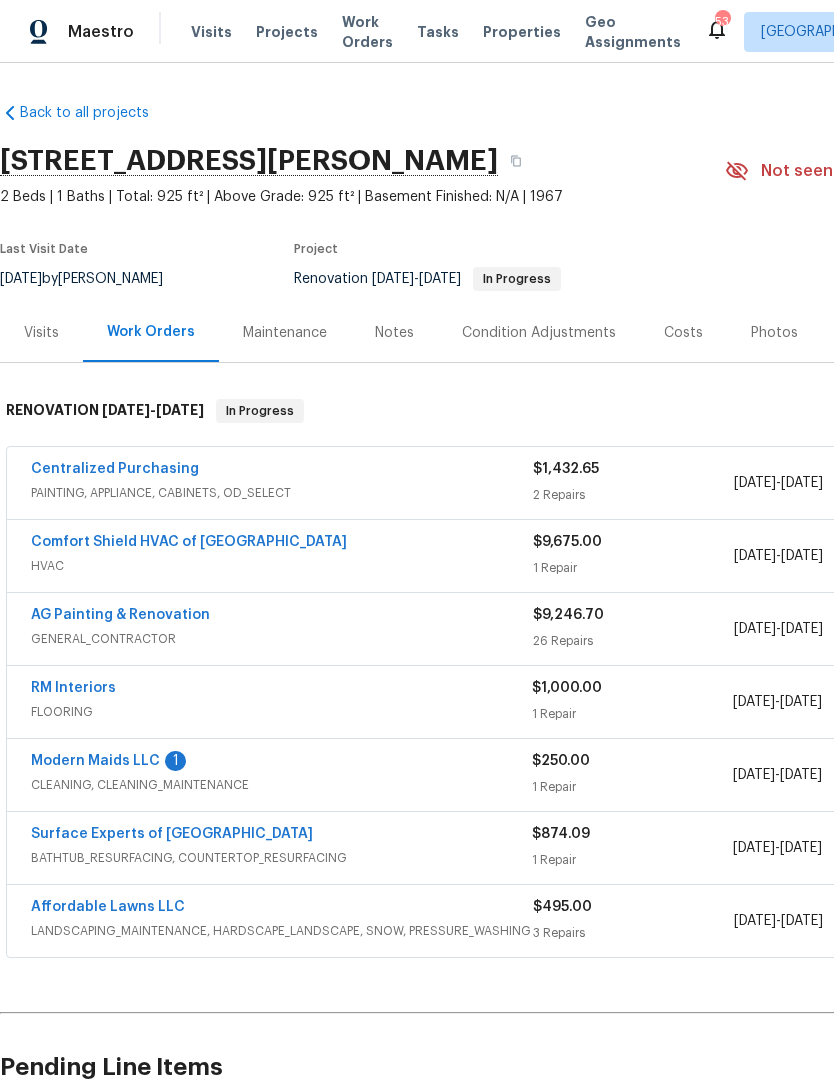 click on "Modern Maids LLC" at bounding box center [95, 761] 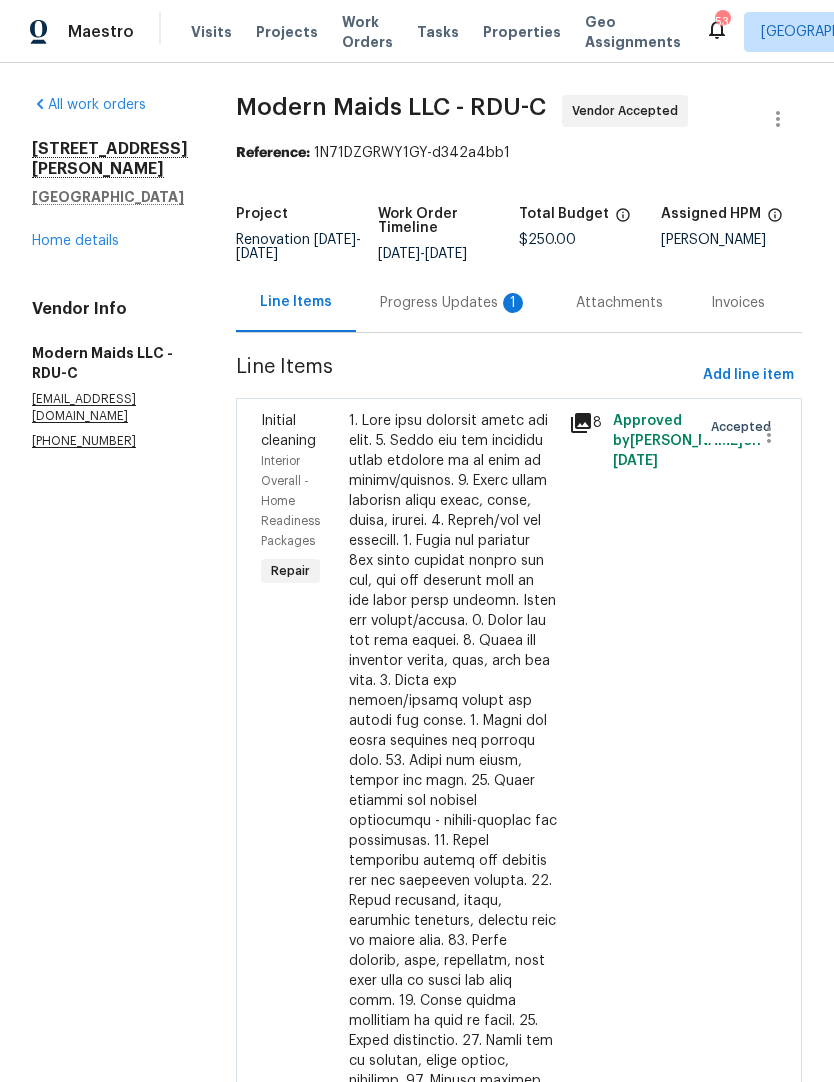 click on "Progress Updates 1" at bounding box center (454, 303) 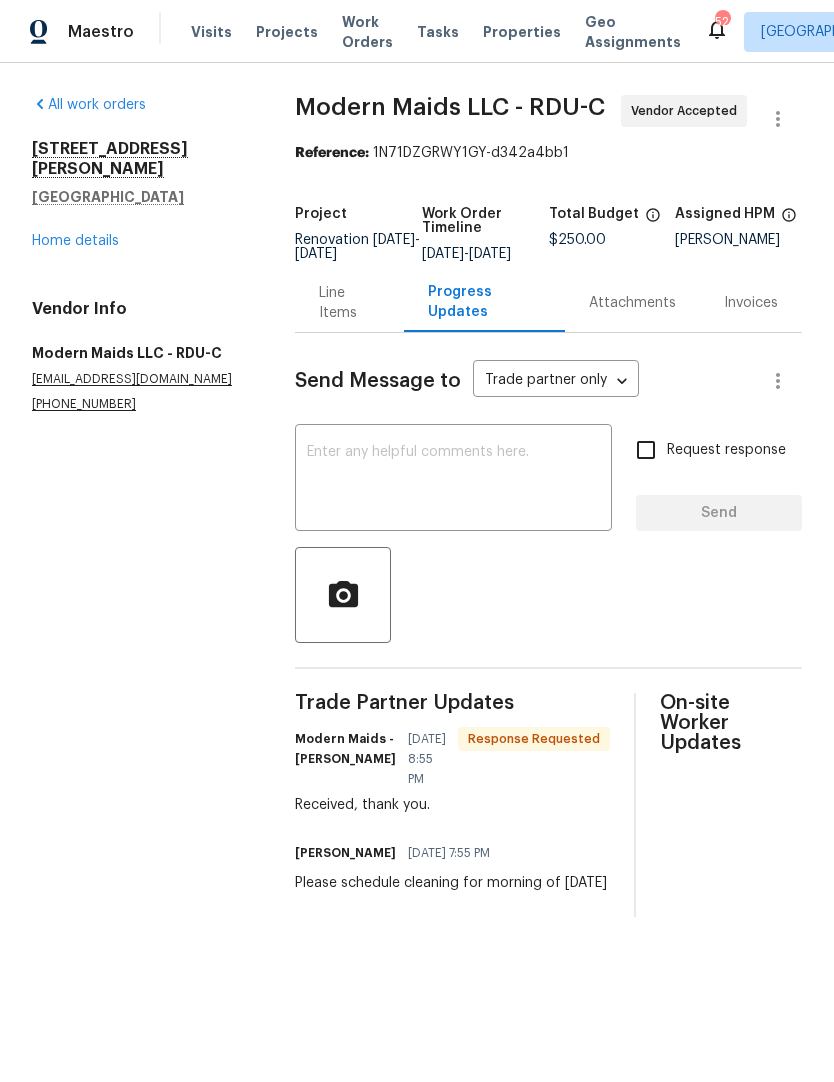 click on "[STREET_ADDRESS][PERSON_NAME] Home details" at bounding box center [139, 195] 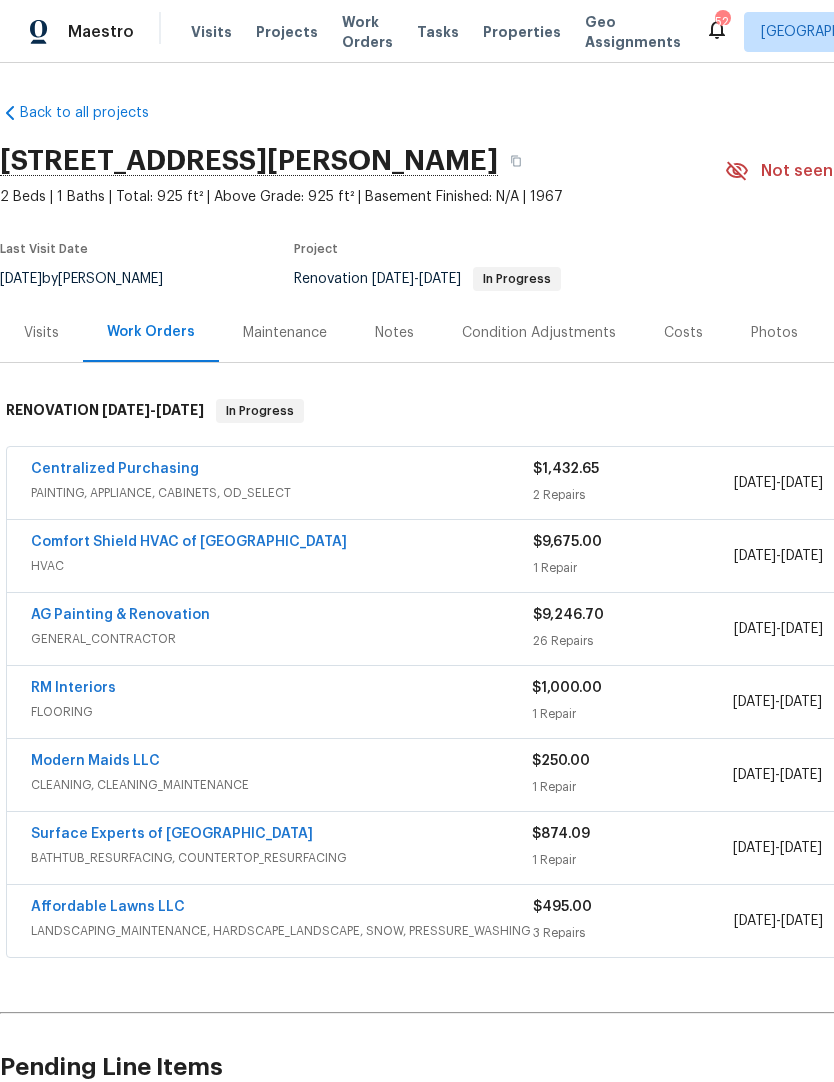 scroll, scrollTop: 34, scrollLeft: 0, axis: vertical 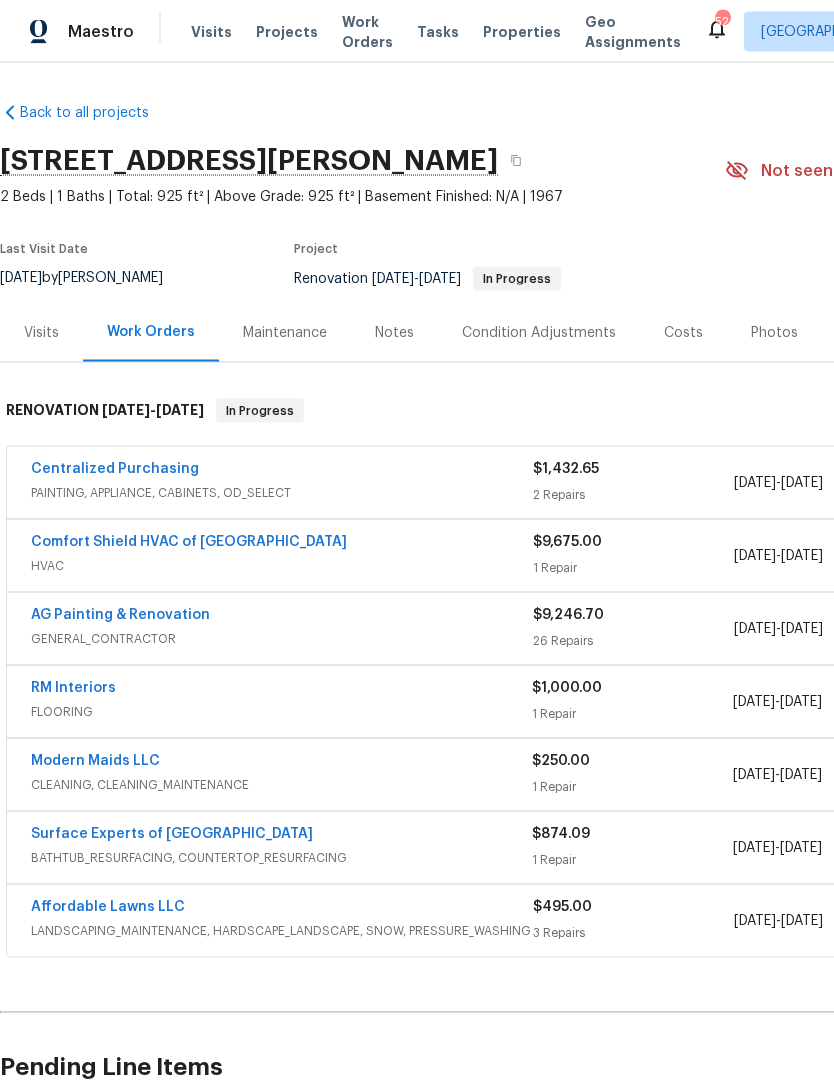 click on "RM Interiors FLOORING $1,000.00 1 Repair [DATE]  -  [DATE] Vendor Accepted" at bounding box center (565, 702) 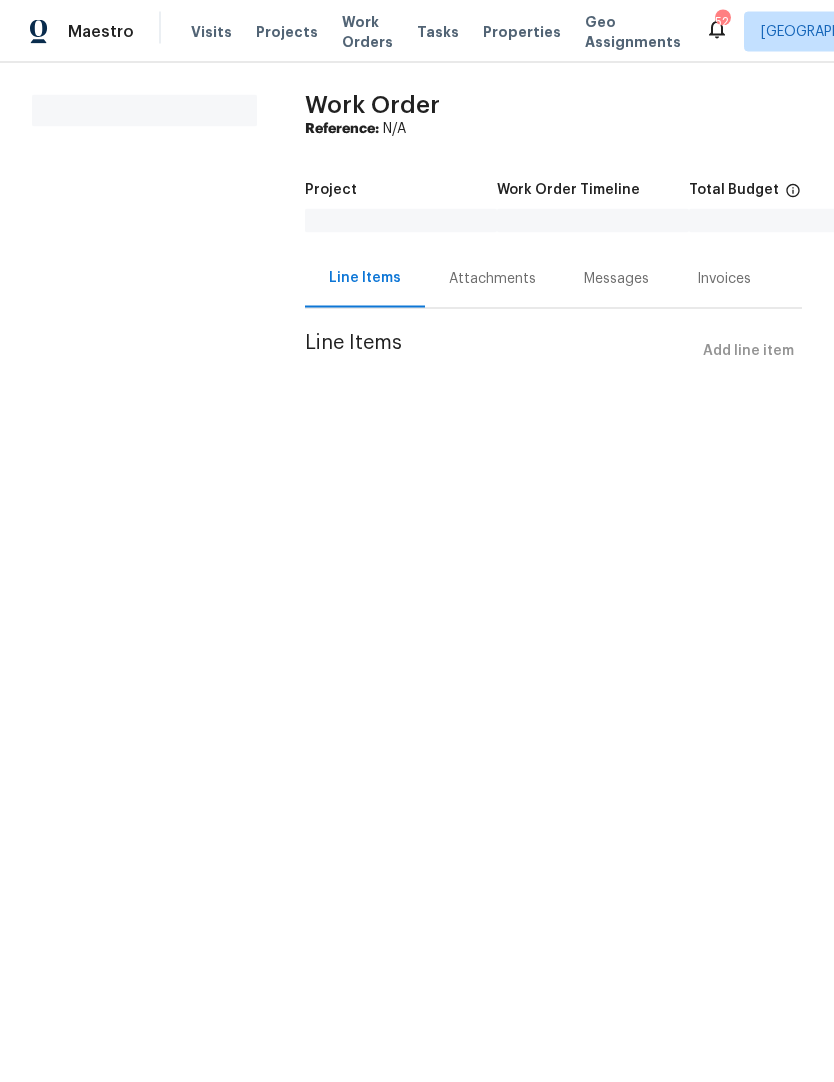 scroll, scrollTop: 0, scrollLeft: 0, axis: both 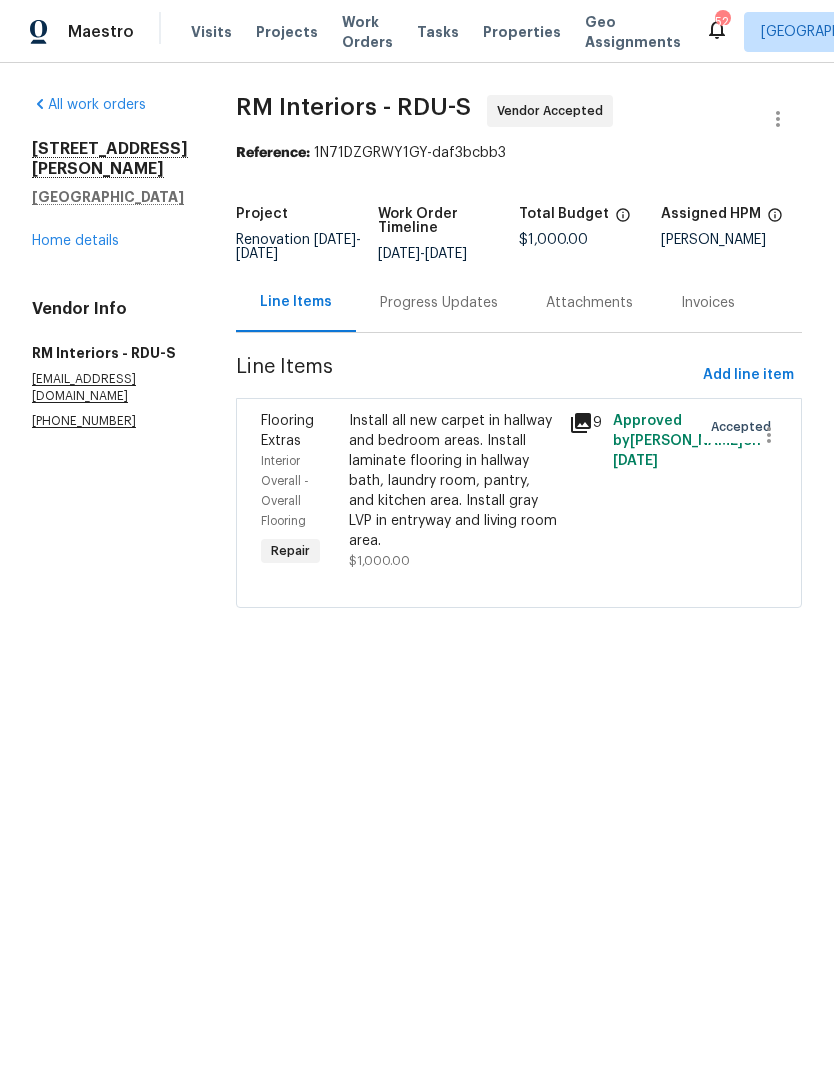 click on "Install all new carpet in hallway and bedroom areas. Install laminate flooring in hallway bath, laundry room, pantry, and kitchen area. Install gray LVP in entryway and living room area." at bounding box center (453, 481) 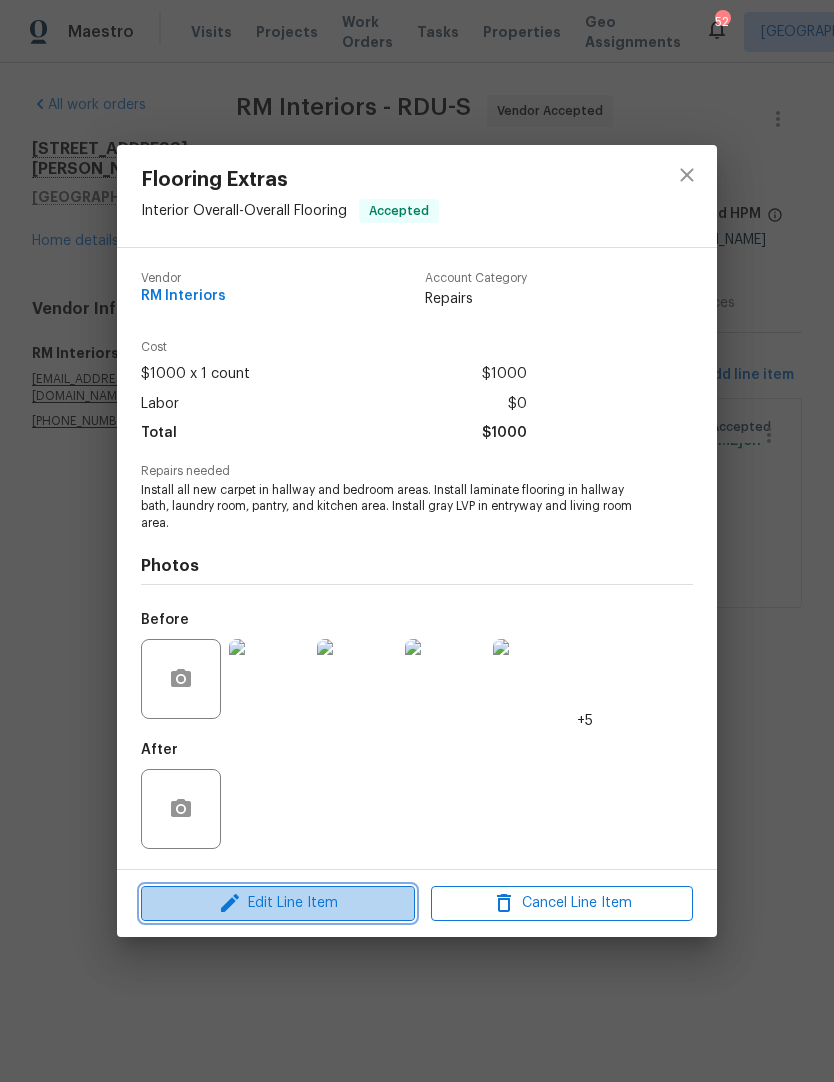 click on "Edit Line Item" at bounding box center (278, 903) 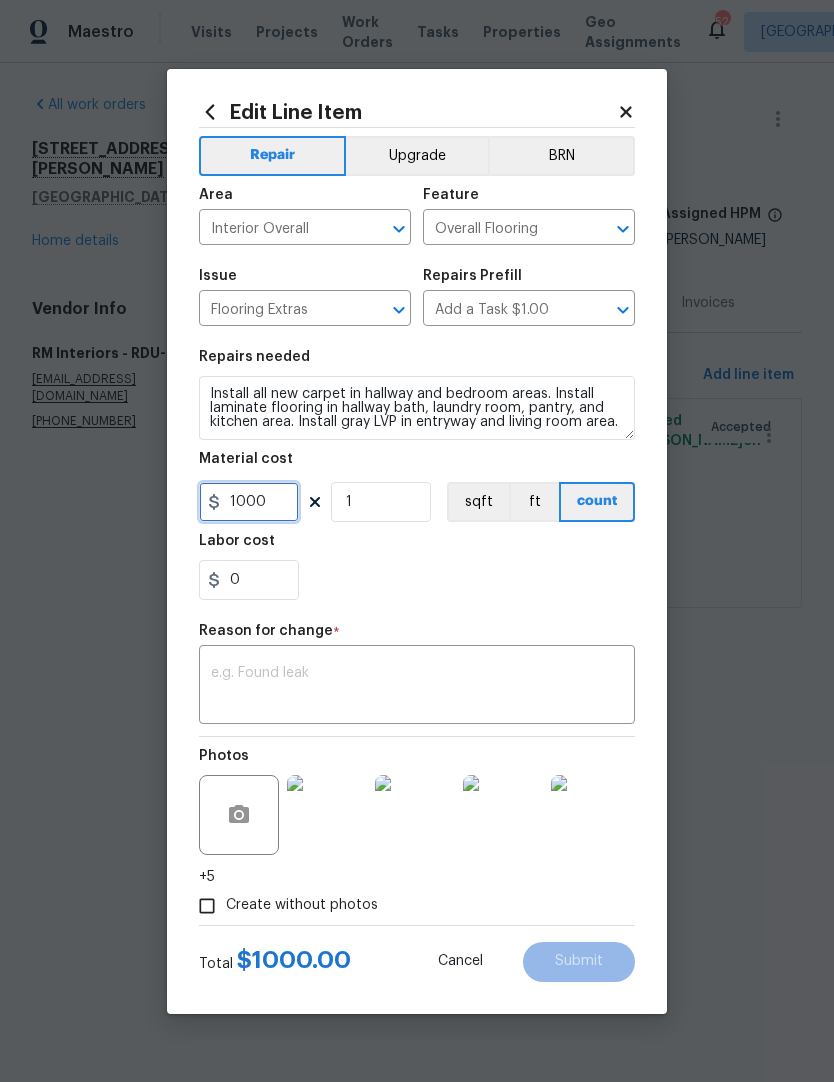 click on "1000" at bounding box center [249, 502] 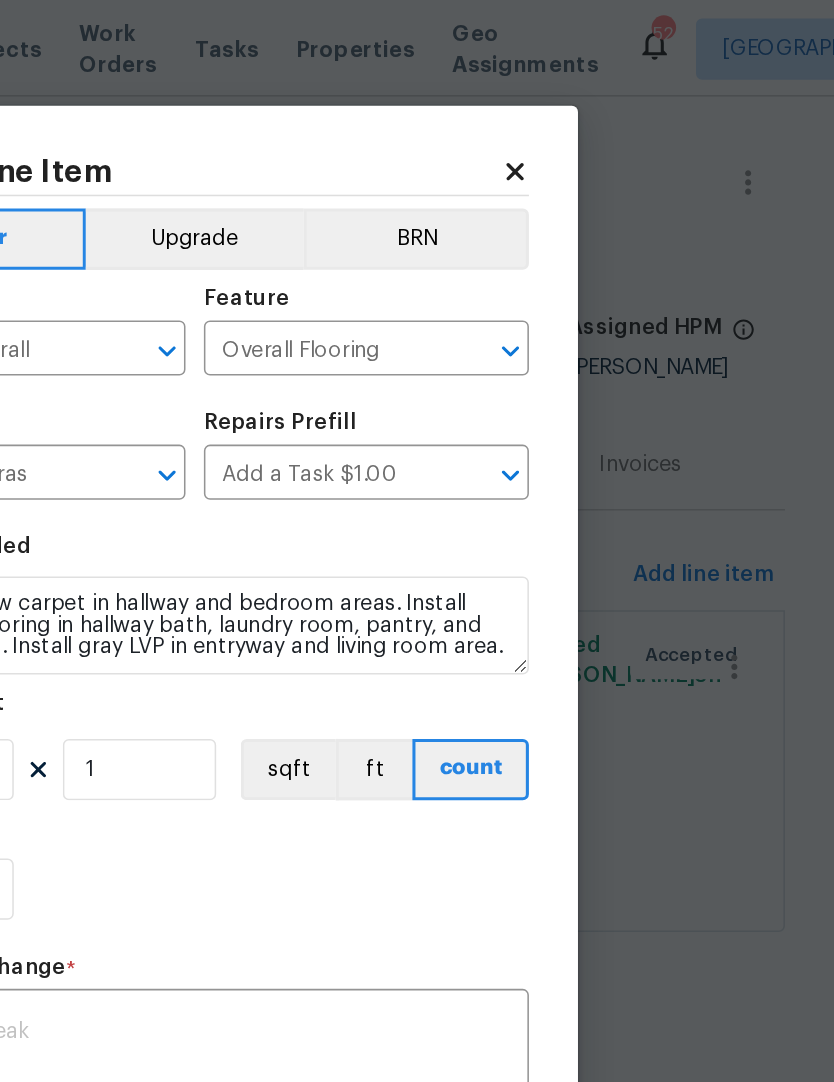 scroll, scrollTop: 0, scrollLeft: 0, axis: both 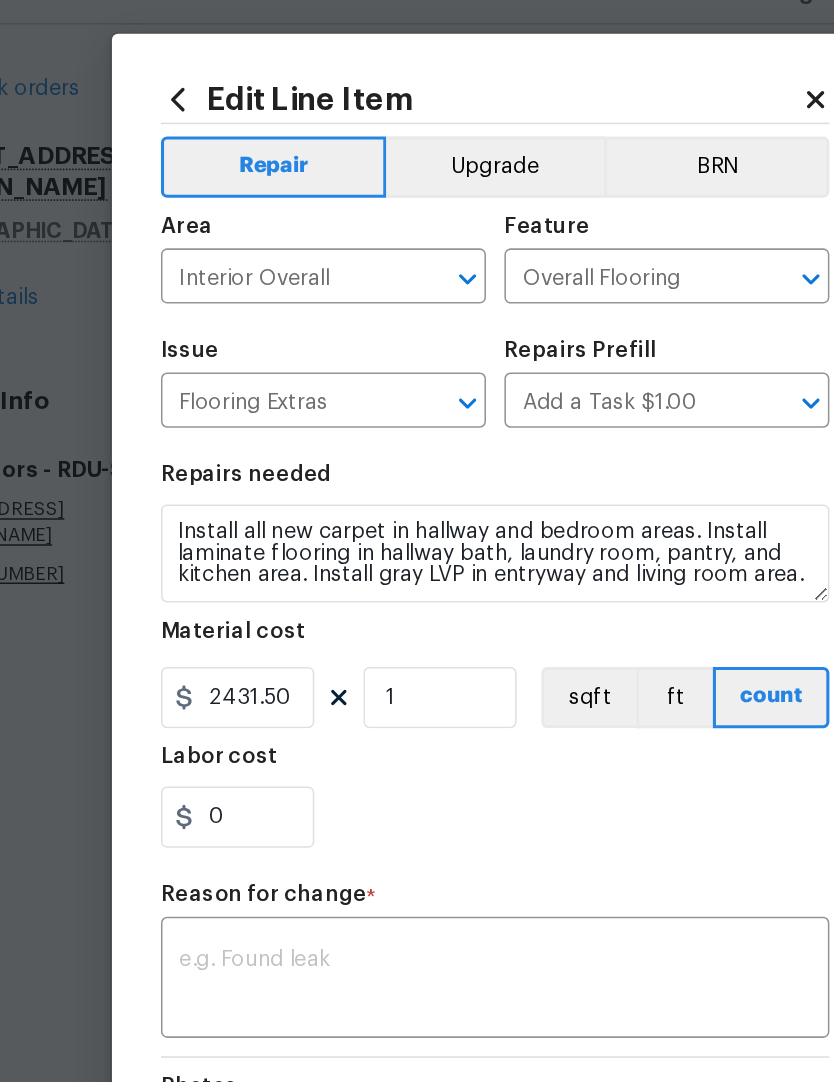 click at bounding box center [417, 687] 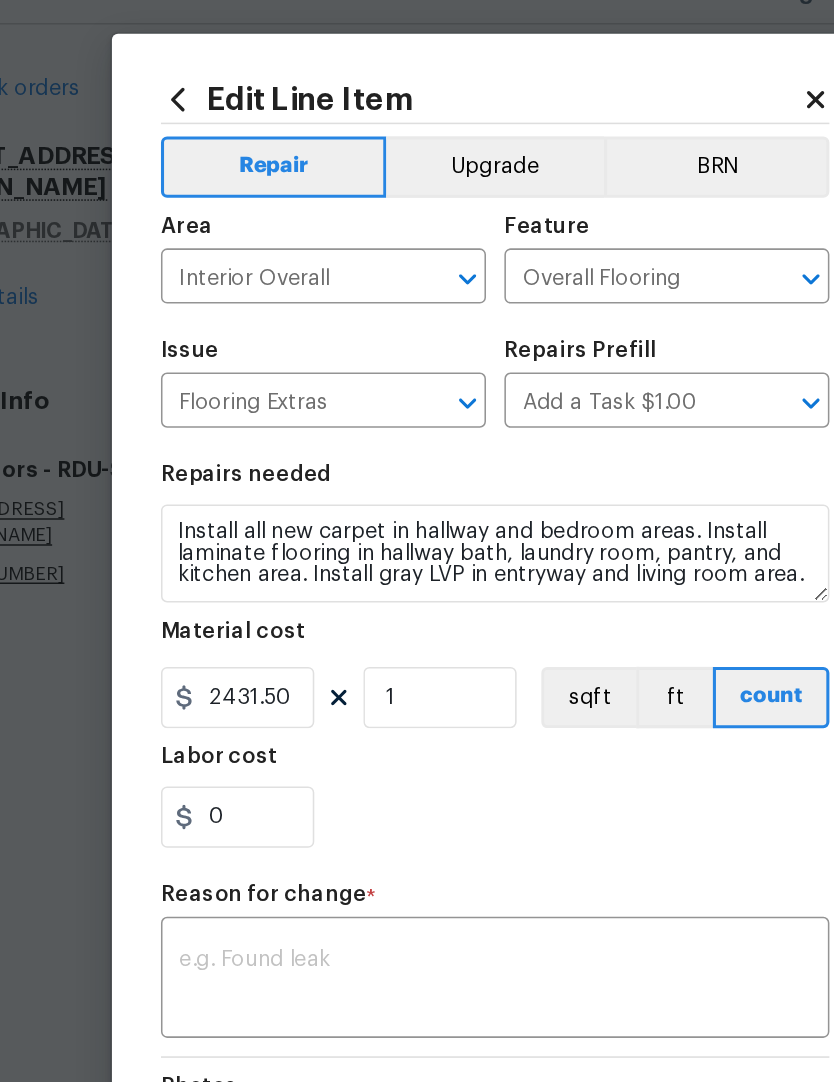 type on "2431.5" 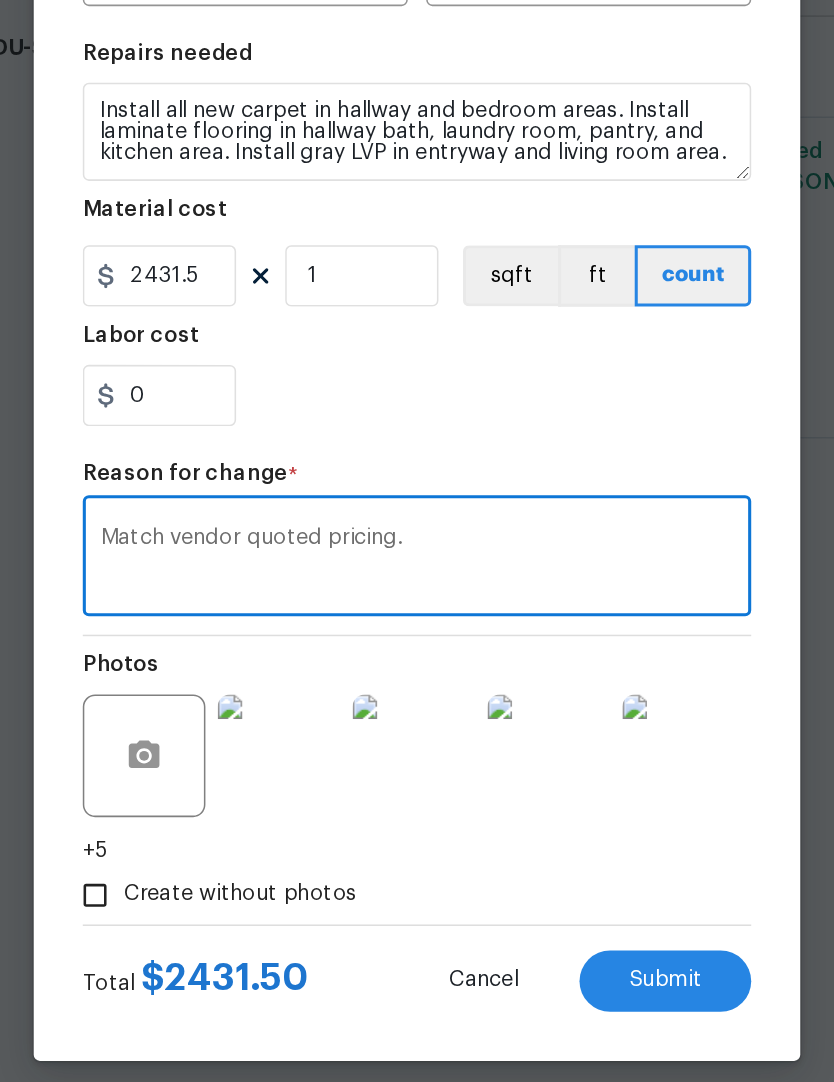 type on "Match vendor quoted pricing." 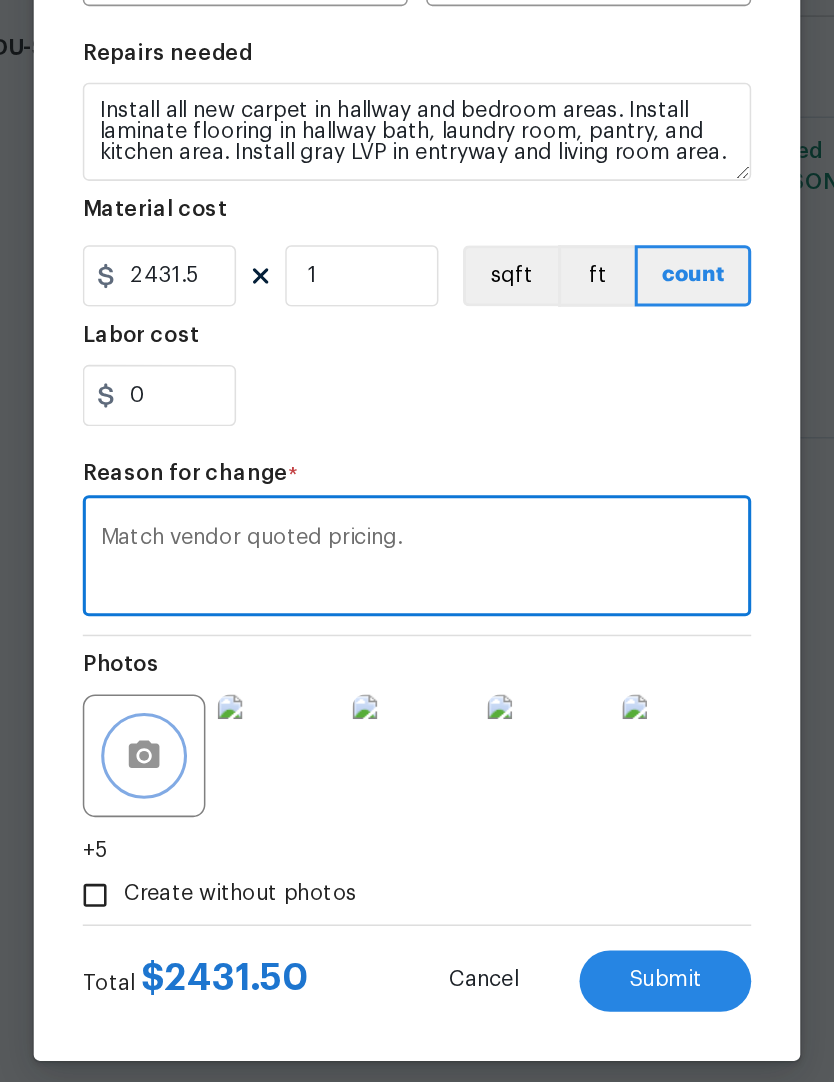 click 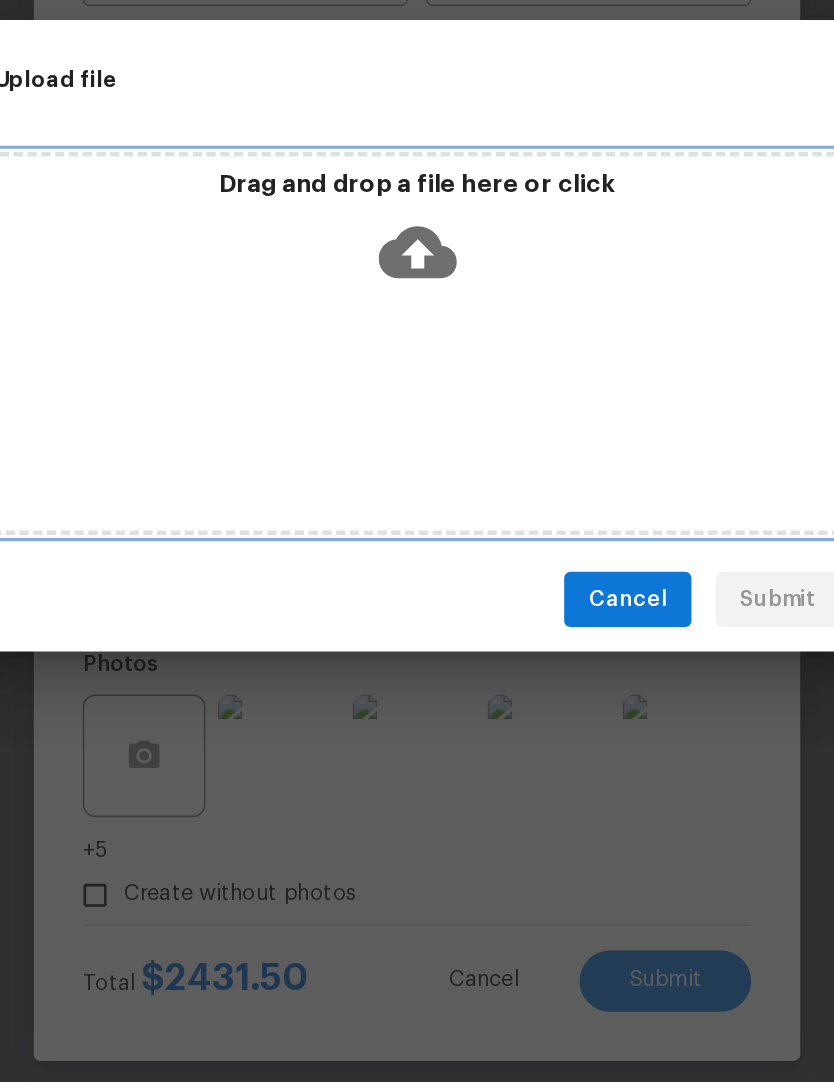 click on "Drag and drop a file here or click" at bounding box center [417, 546] 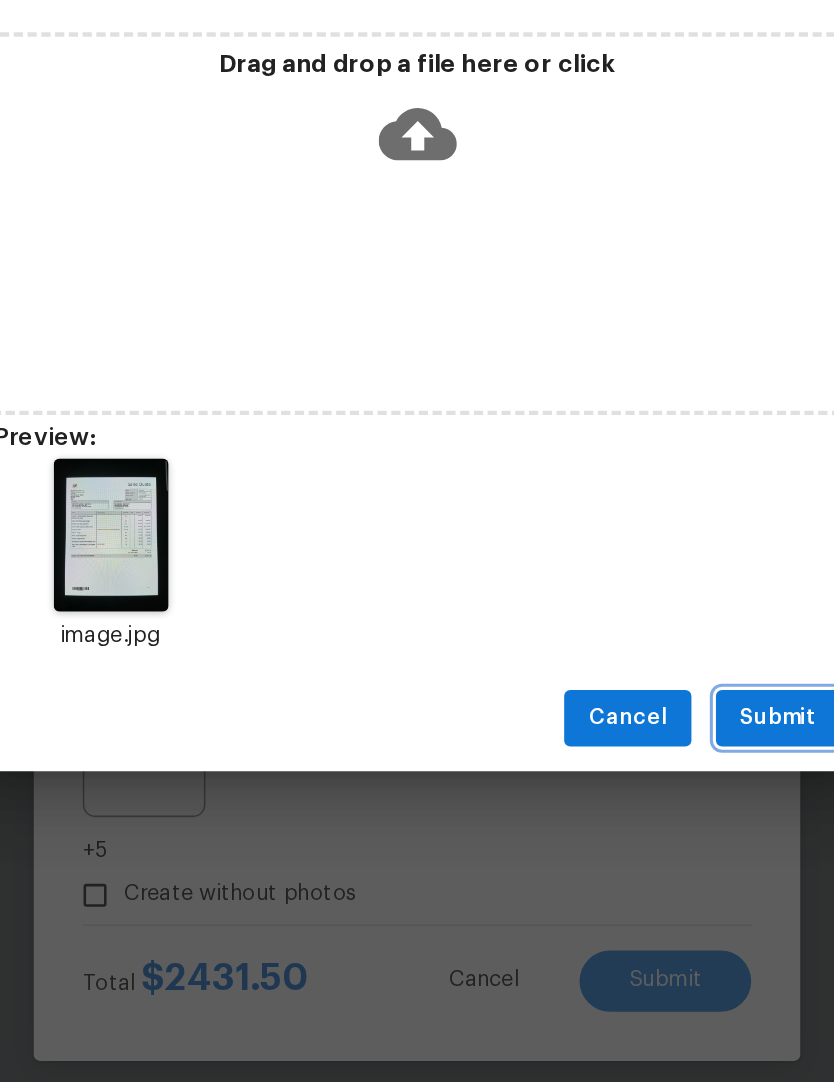 click on "Submit" at bounding box center (652, 790) 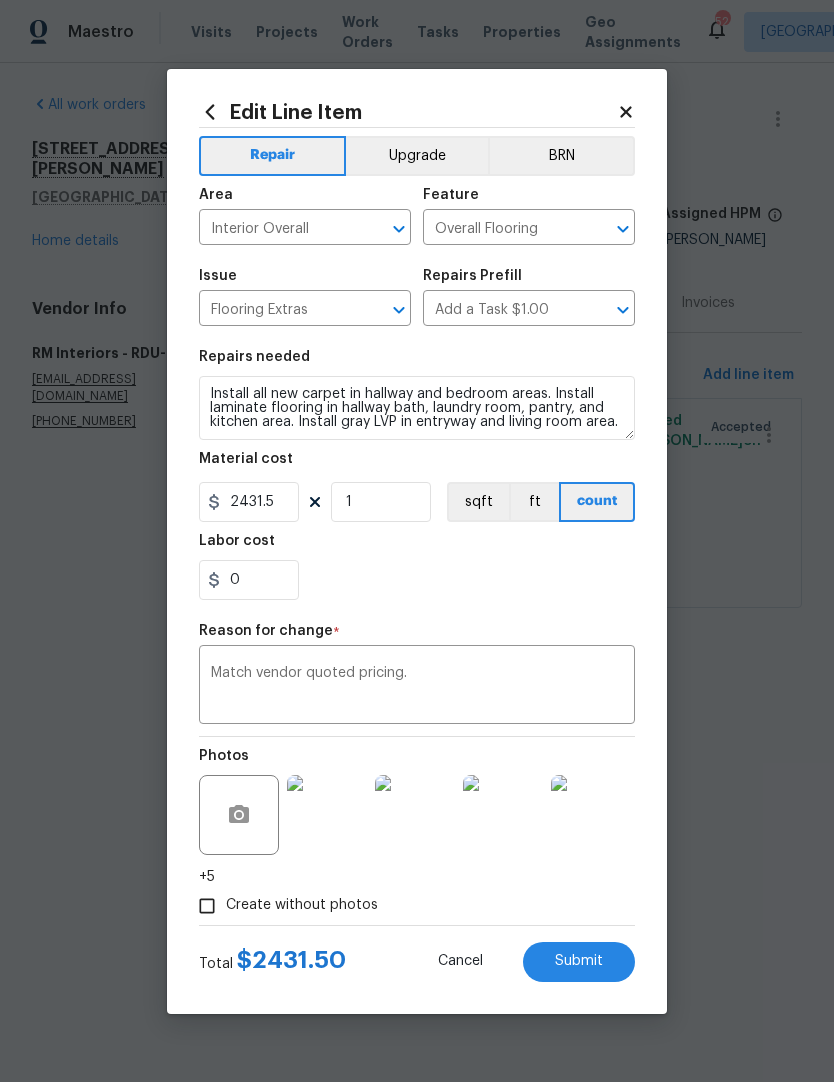 click on "Match vendor quoted pricing." at bounding box center (417, 687) 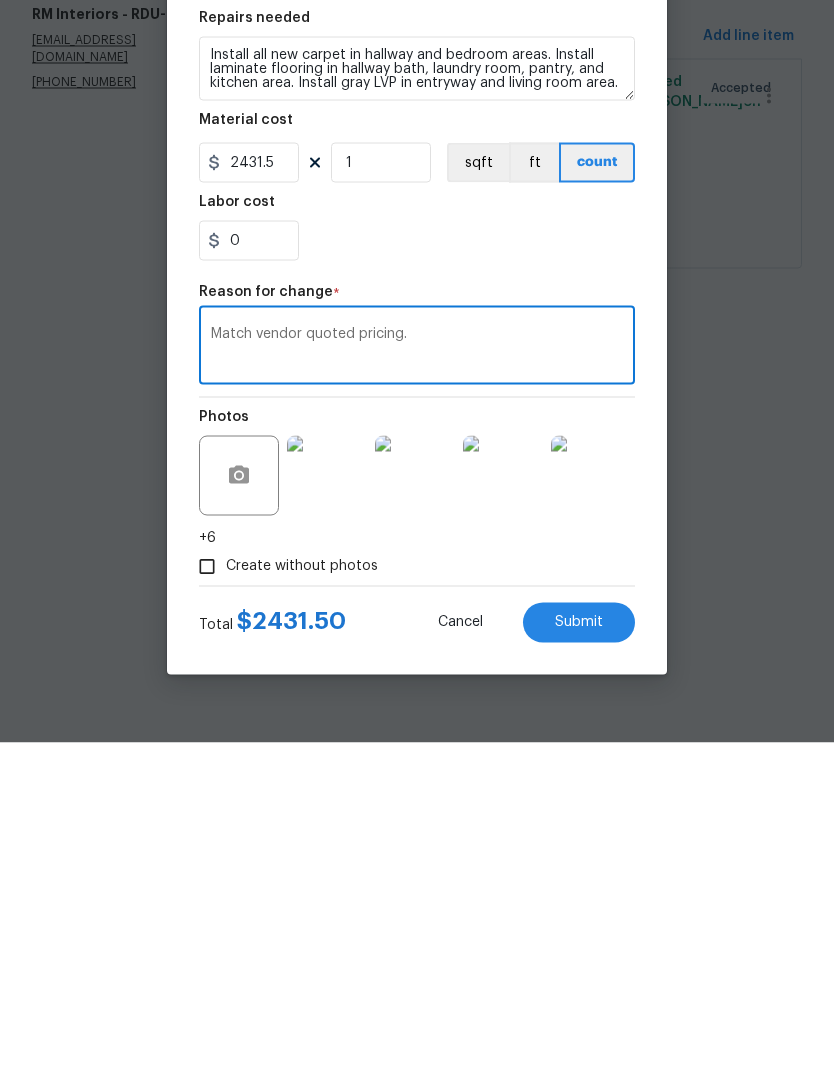 click on "+6" at bounding box center (207, 877) 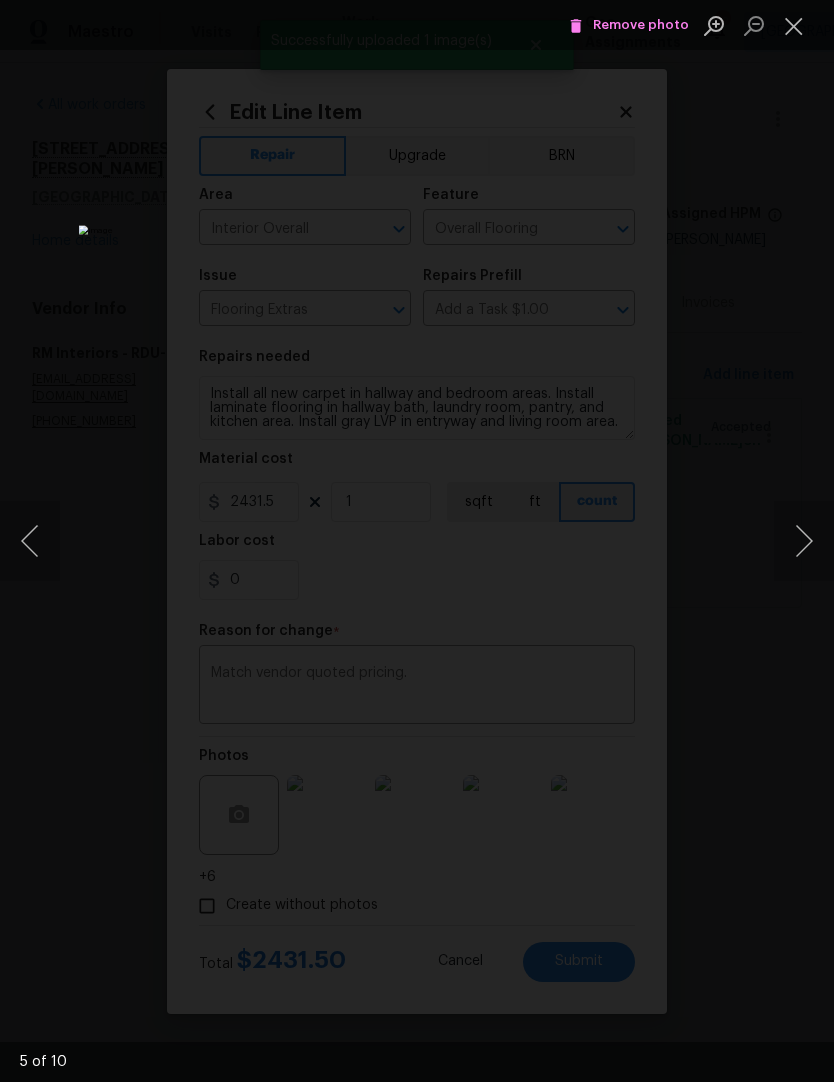 click at bounding box center (804, 541) 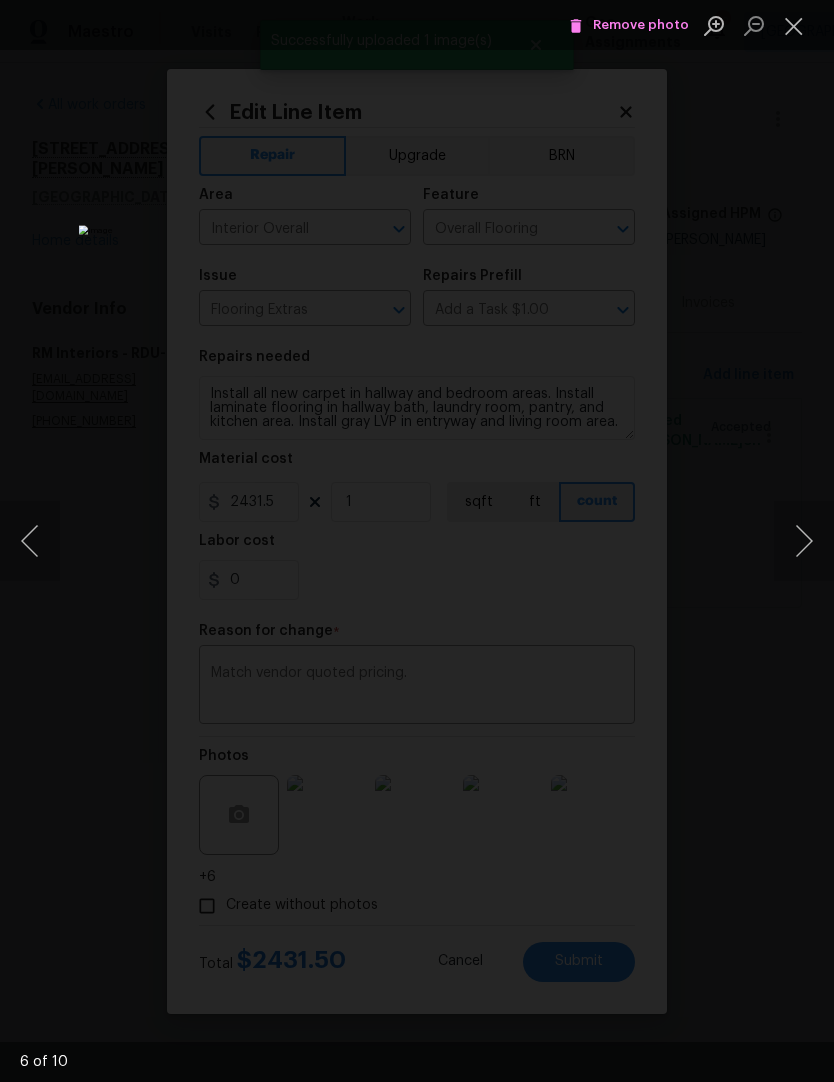 click at bounding box center [804, 541] 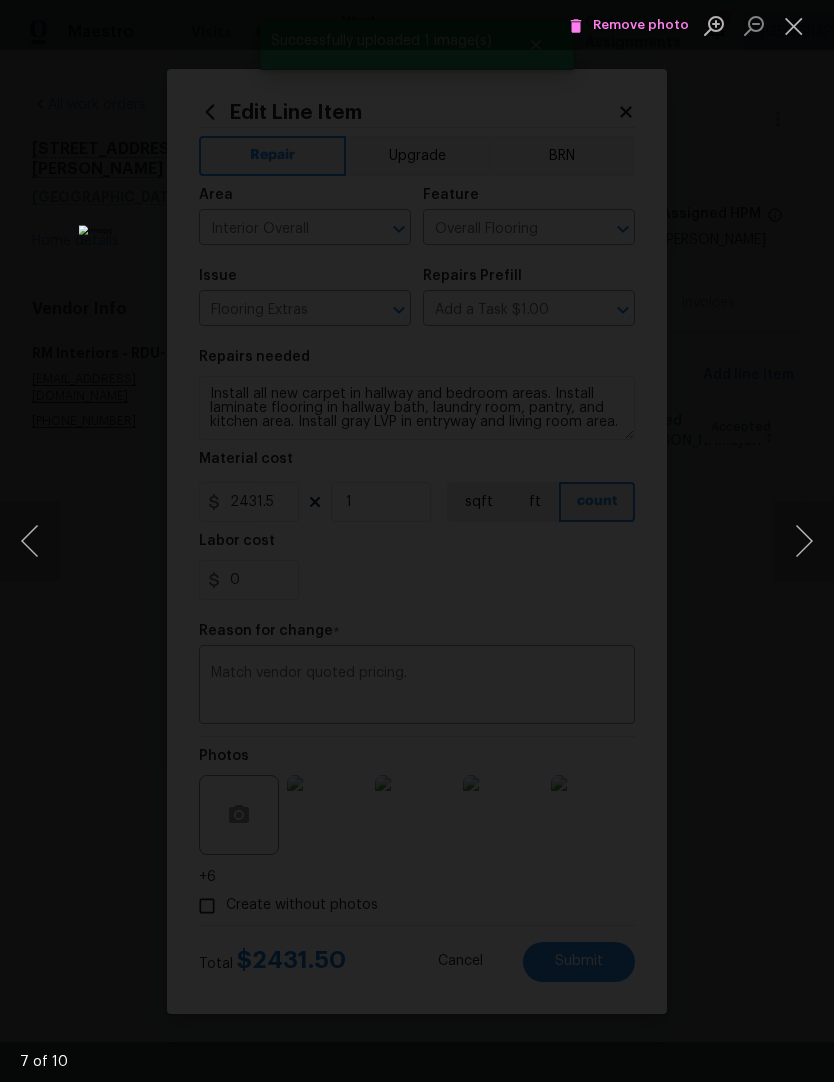 click at bounding box center [804, 541] 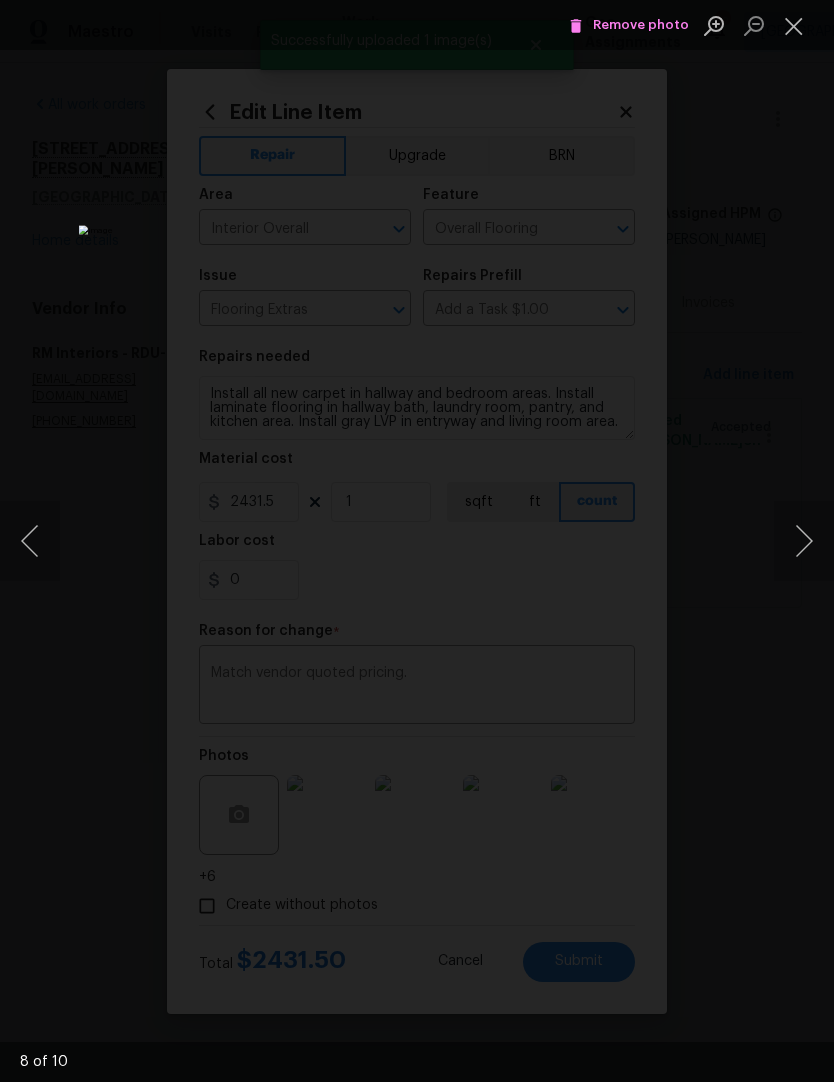 click at bounding box center (804, 541) 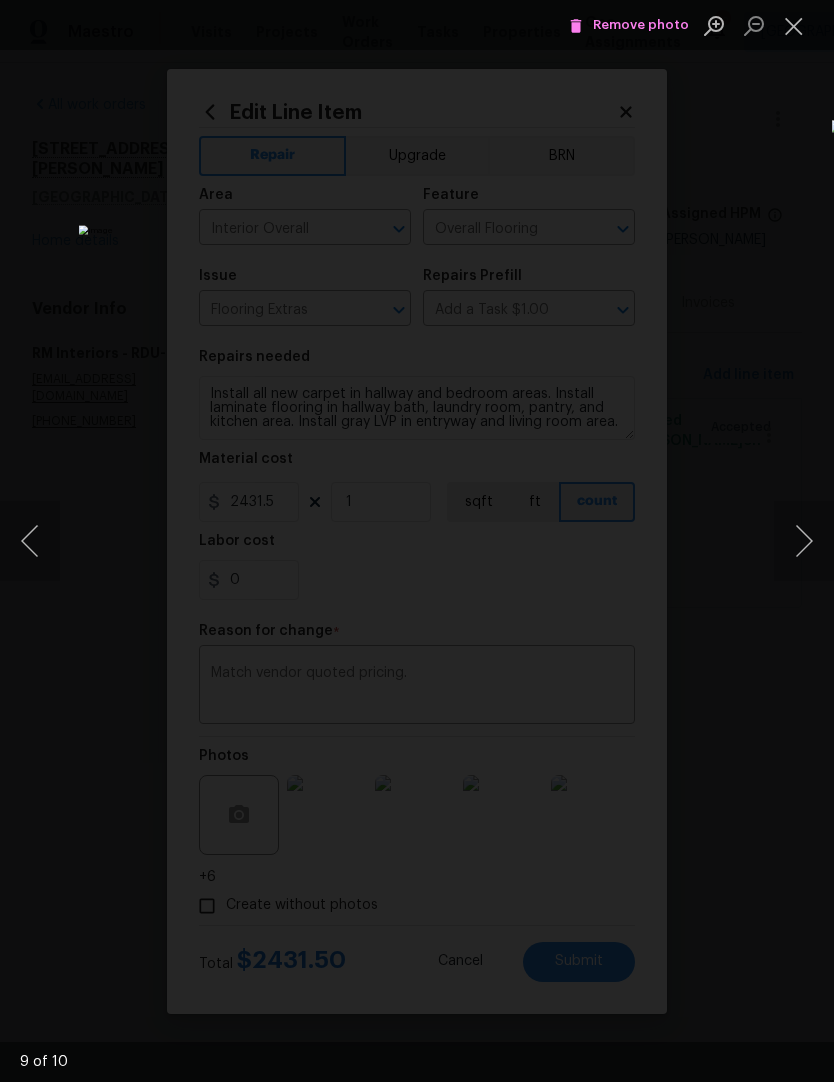 click at bounding box center (804, 541) 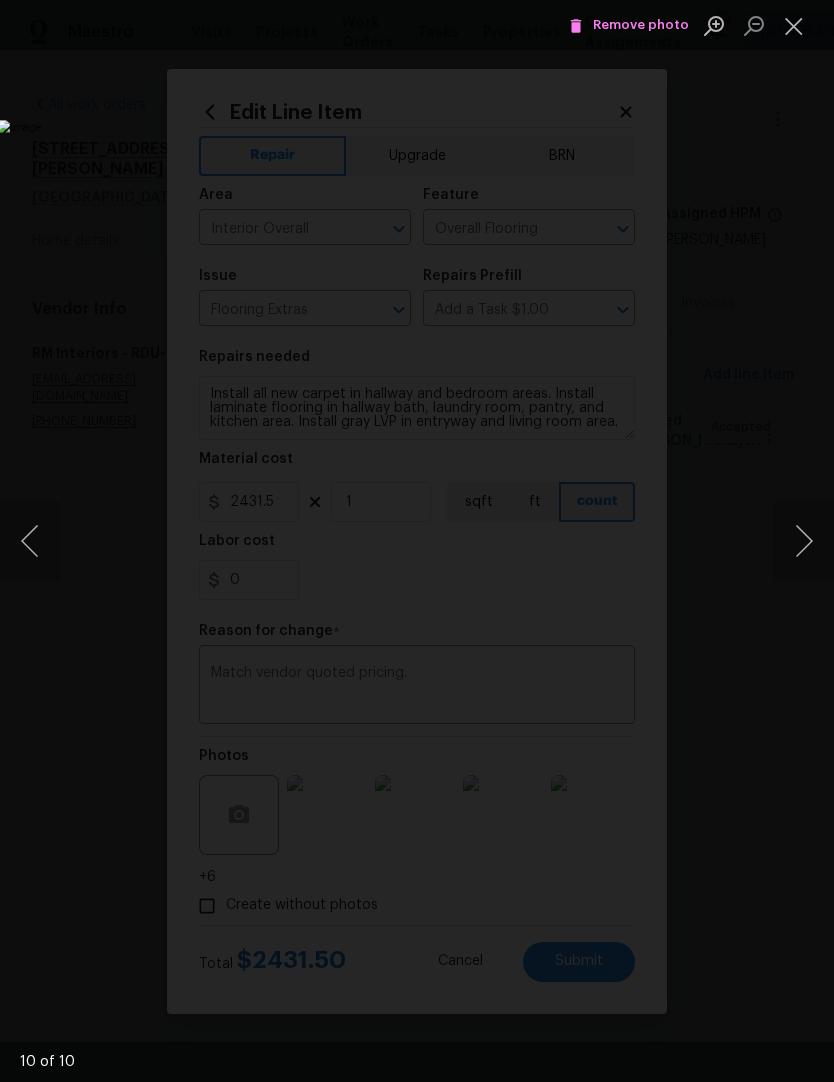 click at bounding box center [794, 25] 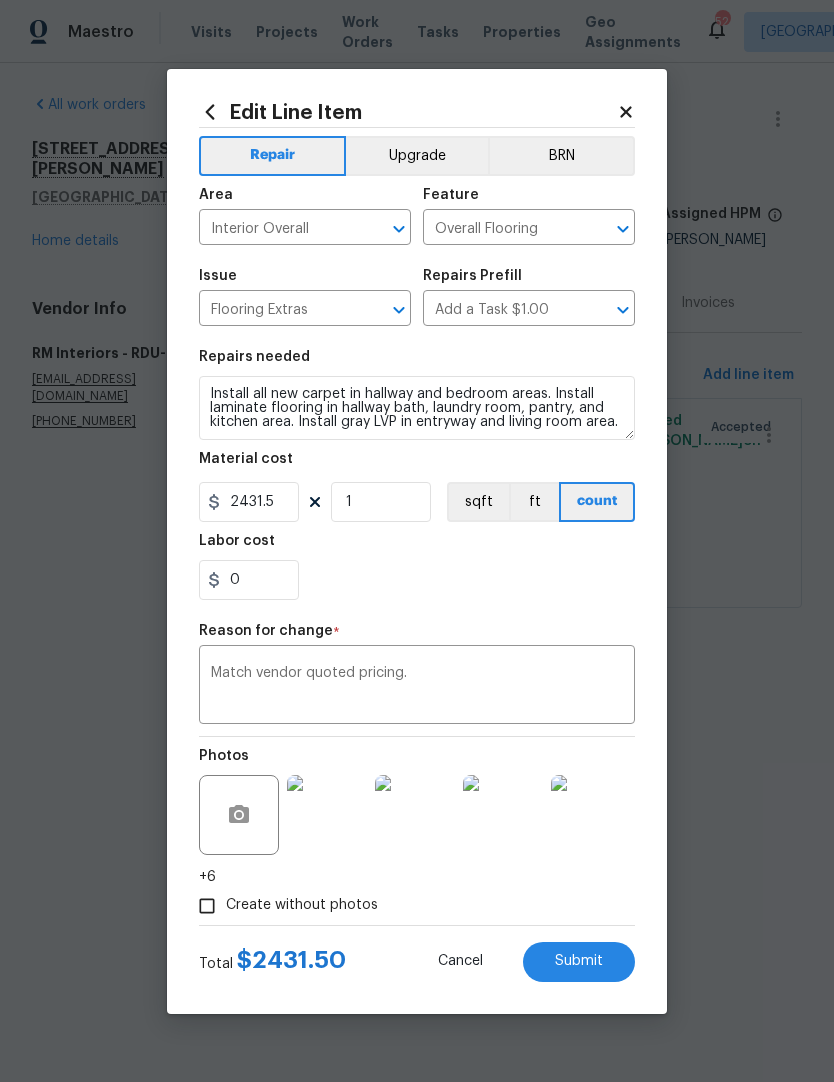 click on "Submit" at bounding box center (579, 961) 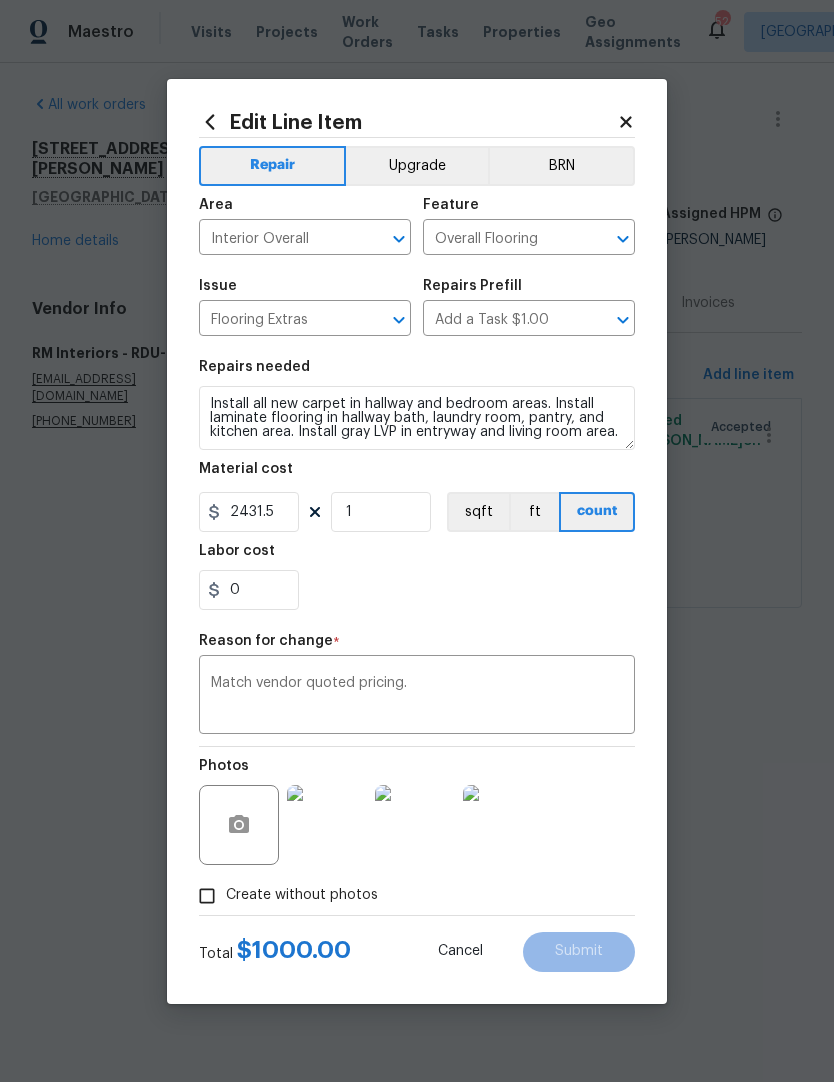 type on "1000" 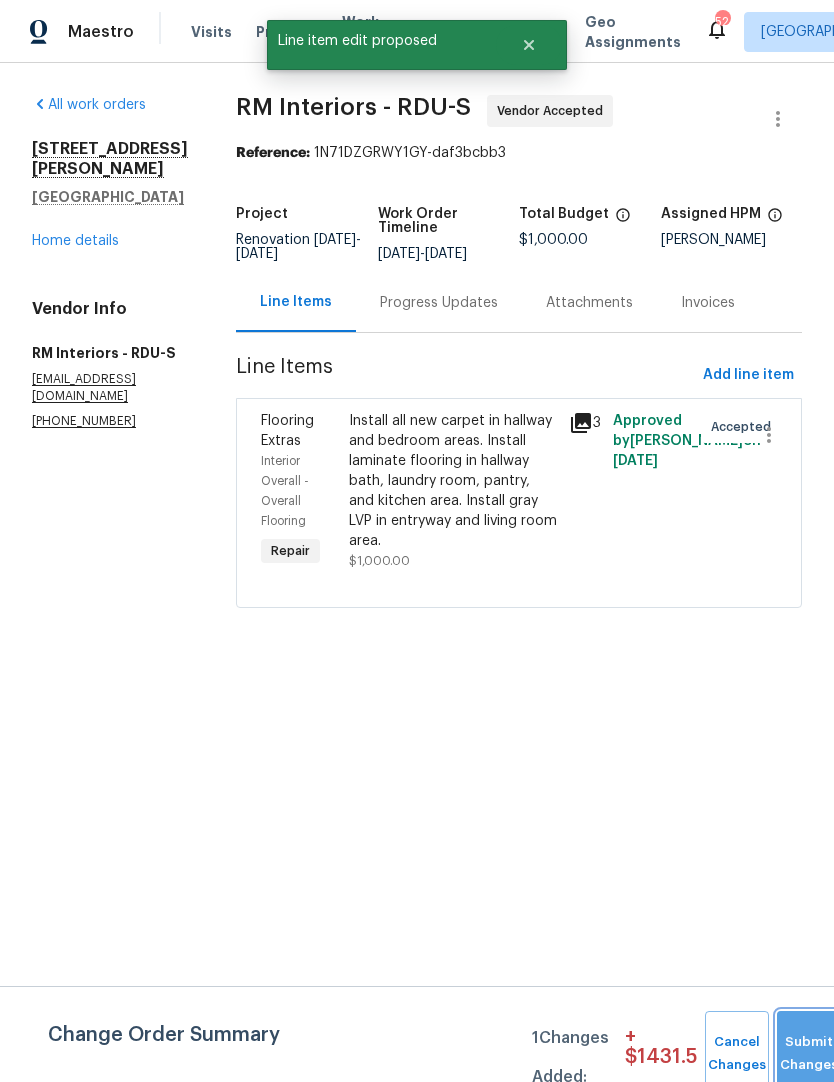click on "Submit Changes" at bounding box center (809, 1054) 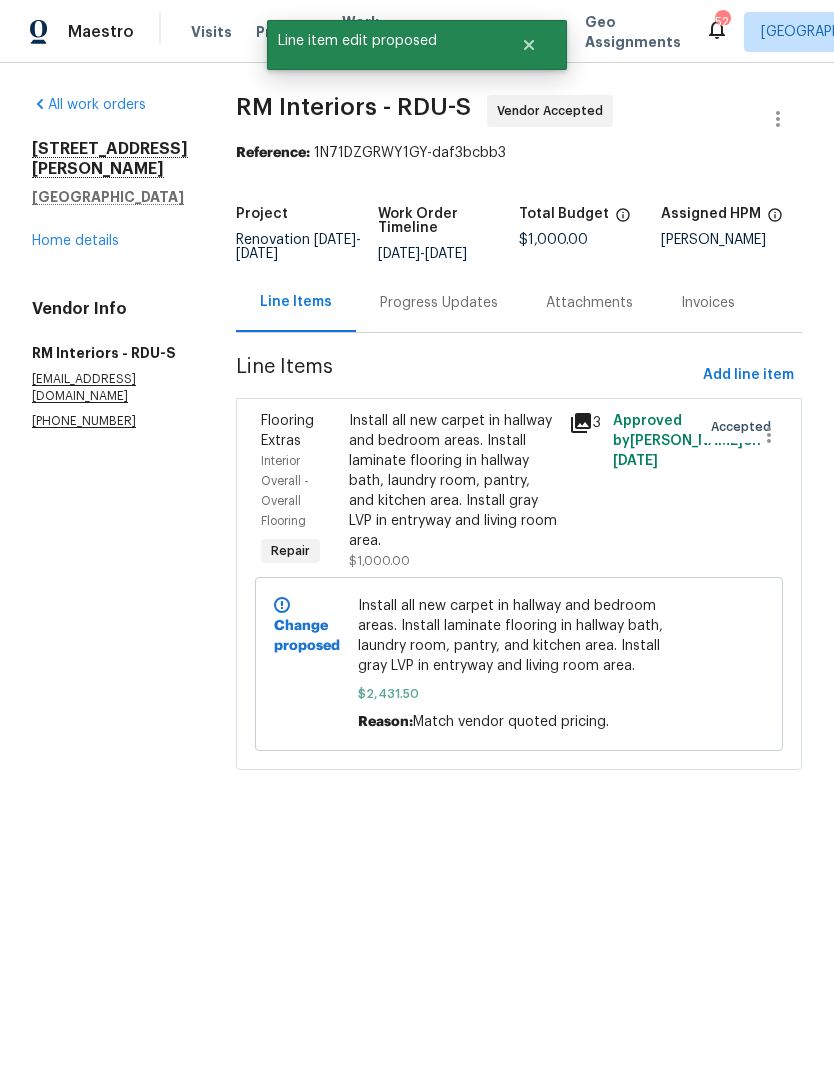 click on "All work orders [STREET_ADDRESS][PERSON_NAME] Home details Vendor Info RM Interiors - RDU-S [EMAIL_ADDRESS][DOMAIN_NAME] [PHONE_NUMBER] RM Interiors - RDU-S Vendor Accepted Reference:   1N71DZGRWY1GY-daf3bcbb3 Project Renovation   [DATE]  -  [DATE] Work Order Timeline [DATE]  -  [DATE] Total Budget $1,000.00 Assigned HPM [PERSON_NAME] Line Items Progress Updates Attachments Invoices Line Items Add line item Flooring Extras Interior Overall - Overall Flooring Repair Install all new carpet in hallway and bedroom areas. Install laminate flooring in hallway bath, laundry room, pantry, and kitchen area. Install gray LVP in entryway and living room area. $1,000.00   3 Approved by  [PERSON_NAME]  on   [DATE] Accepted Change proposed Install all new carpet in hallway and bedroom areas. Install laminate flooring in hallway bath, laundry room, pantry, and kitchen area. Install gray LVP in entryway and living room area. $2,431.50 Reason:  Match vendor quoted pricing." at bounding box center [417, 444] 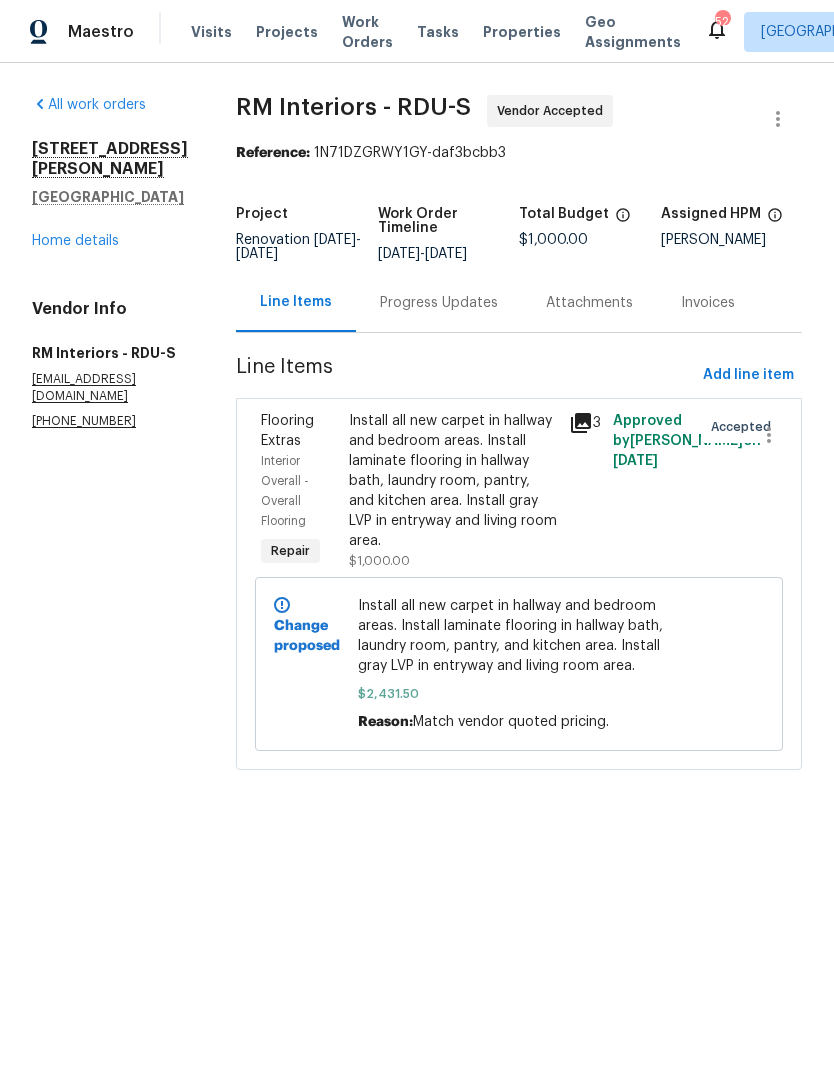 click on "Progress Updates" at bounding box center [439, 303] 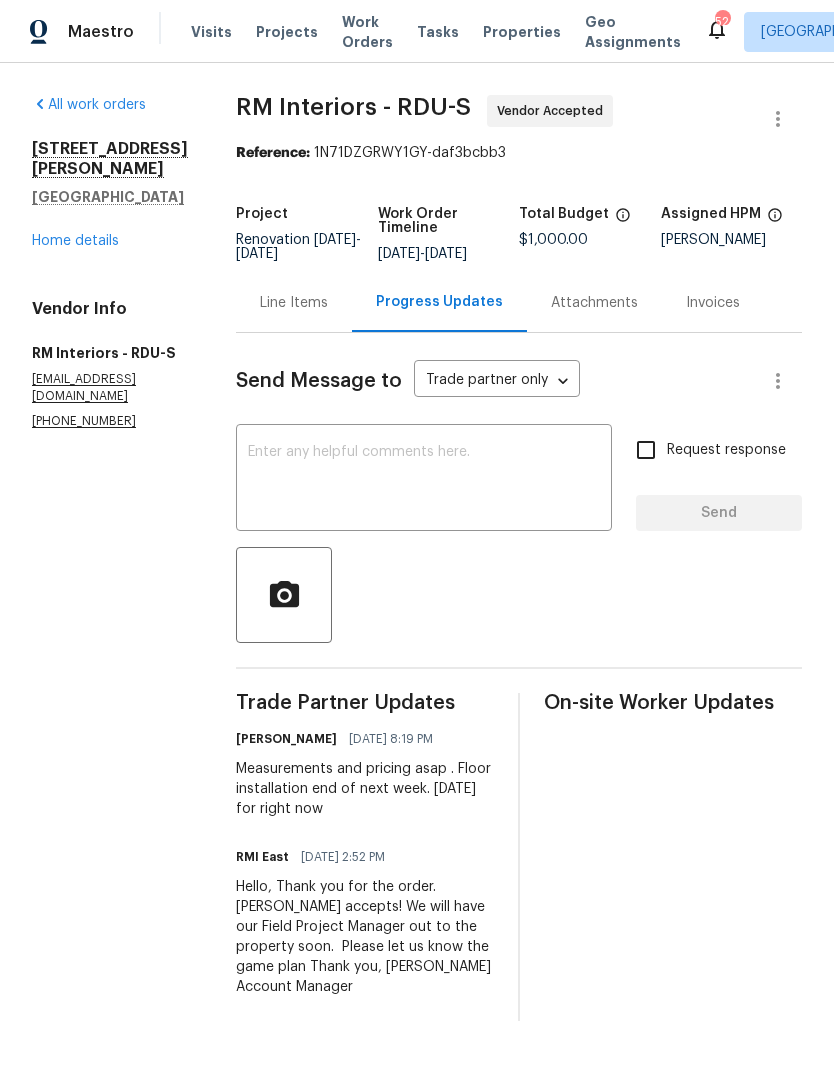 click at bounding box center (424, 480) 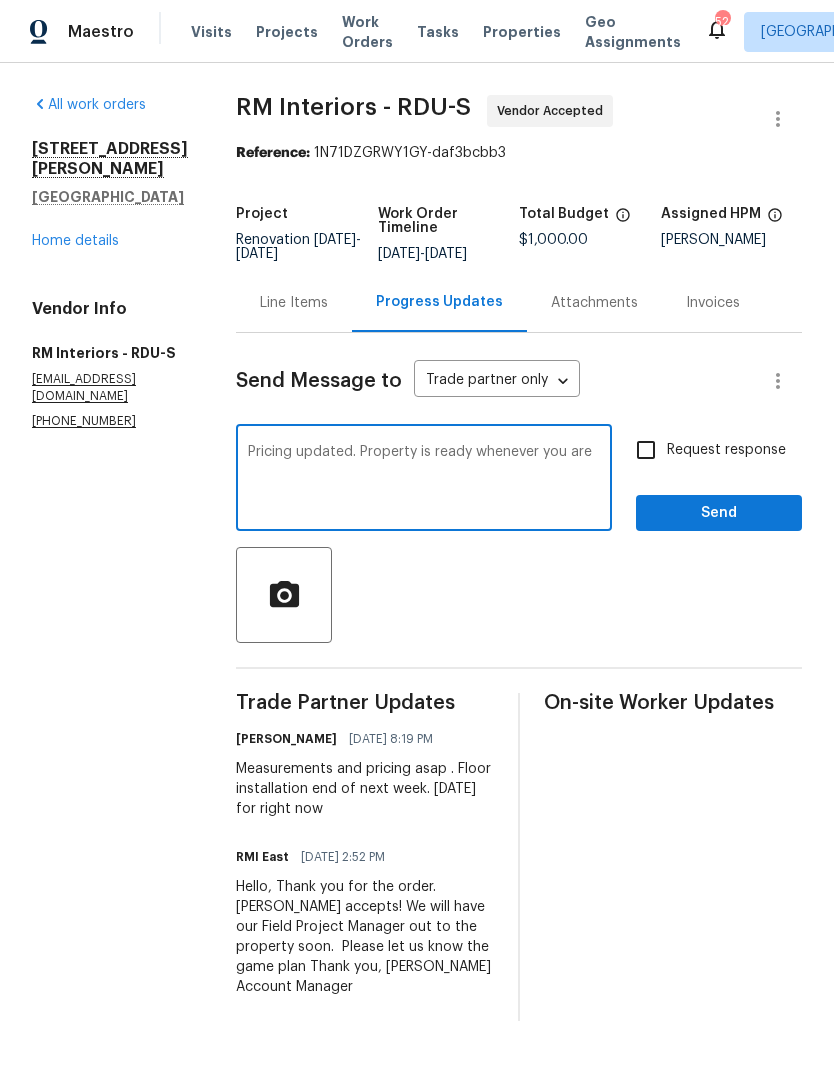 click on "Pricing updated. Property is ready whenever you are" at bounding box center (424, 480) 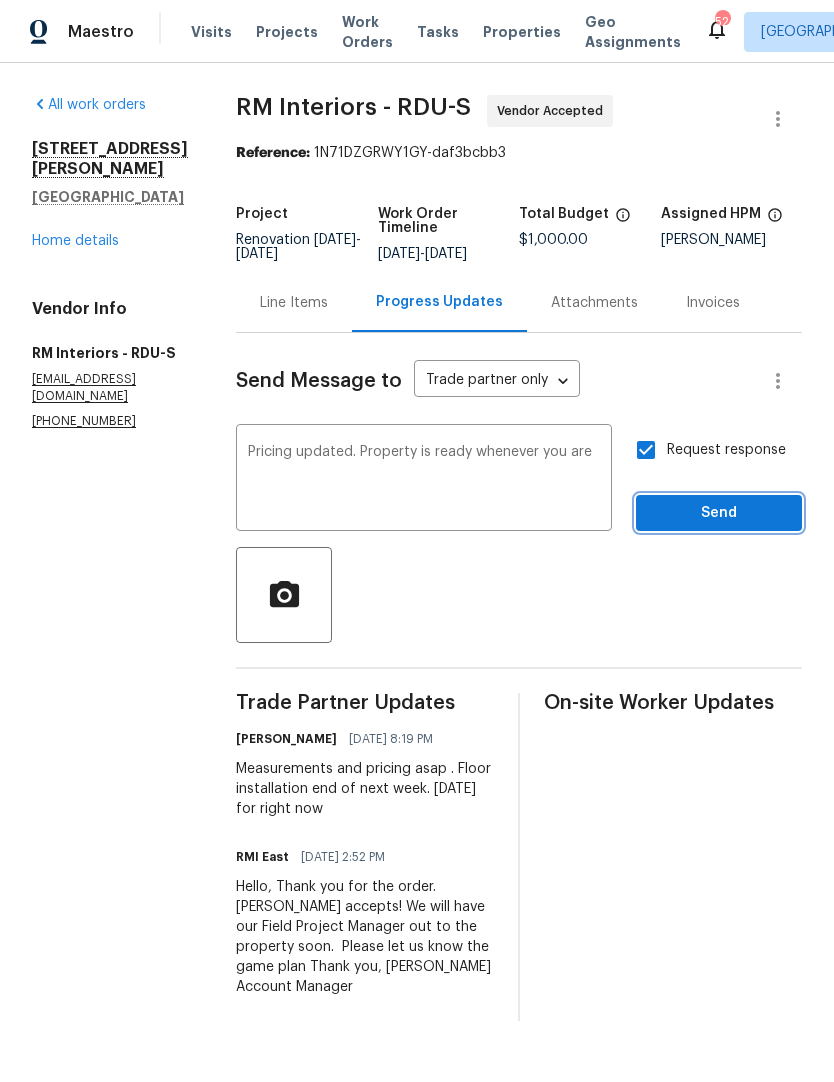 click on "Send" at bounding box center (719, 513) 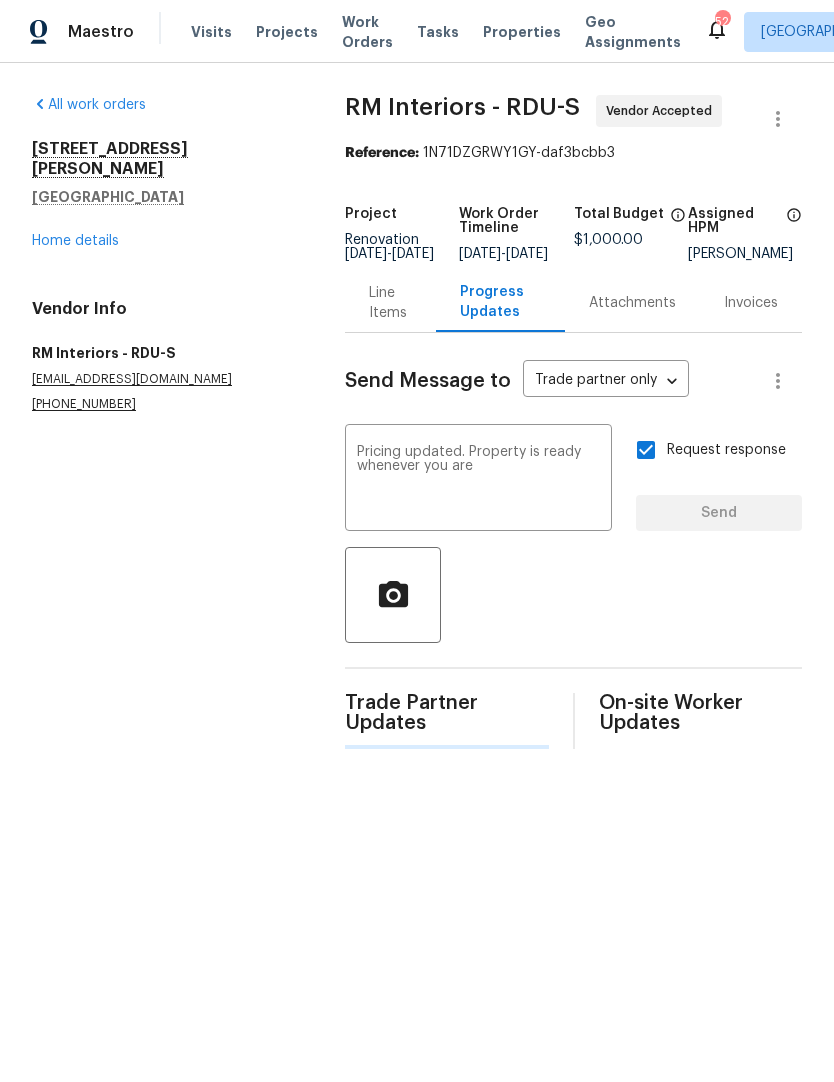 type 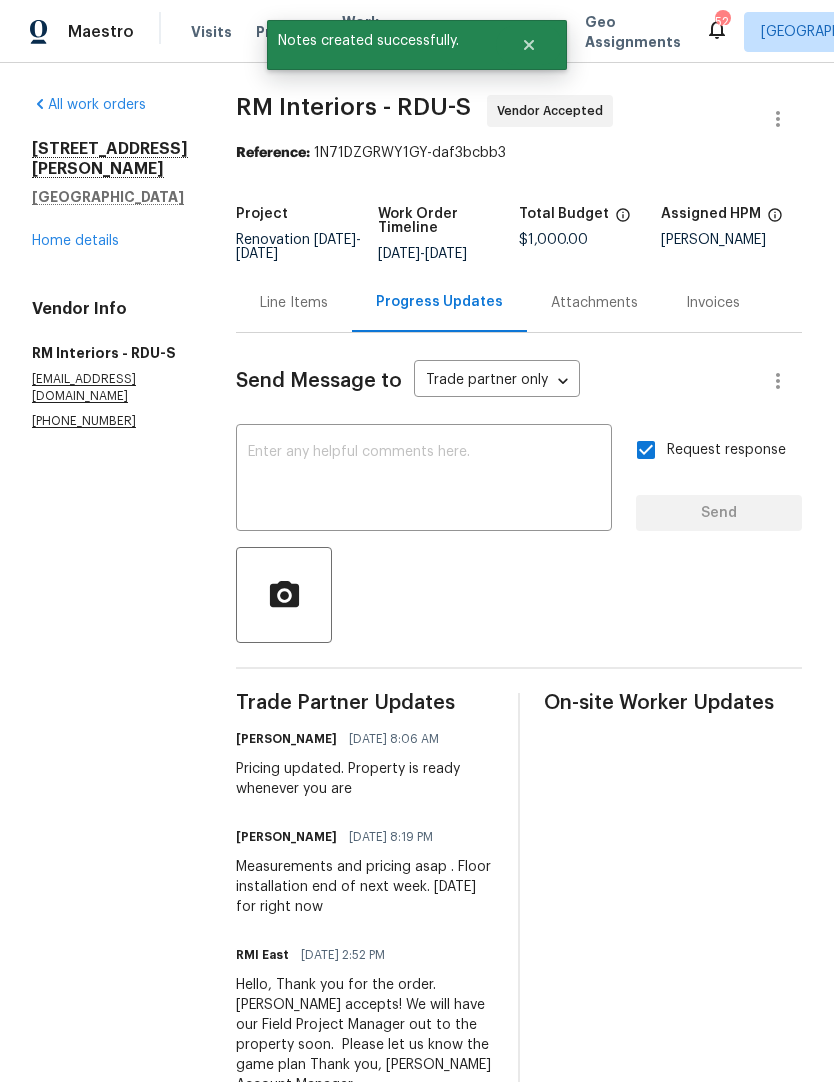click on "Home details" at bounding box center [75, 241] 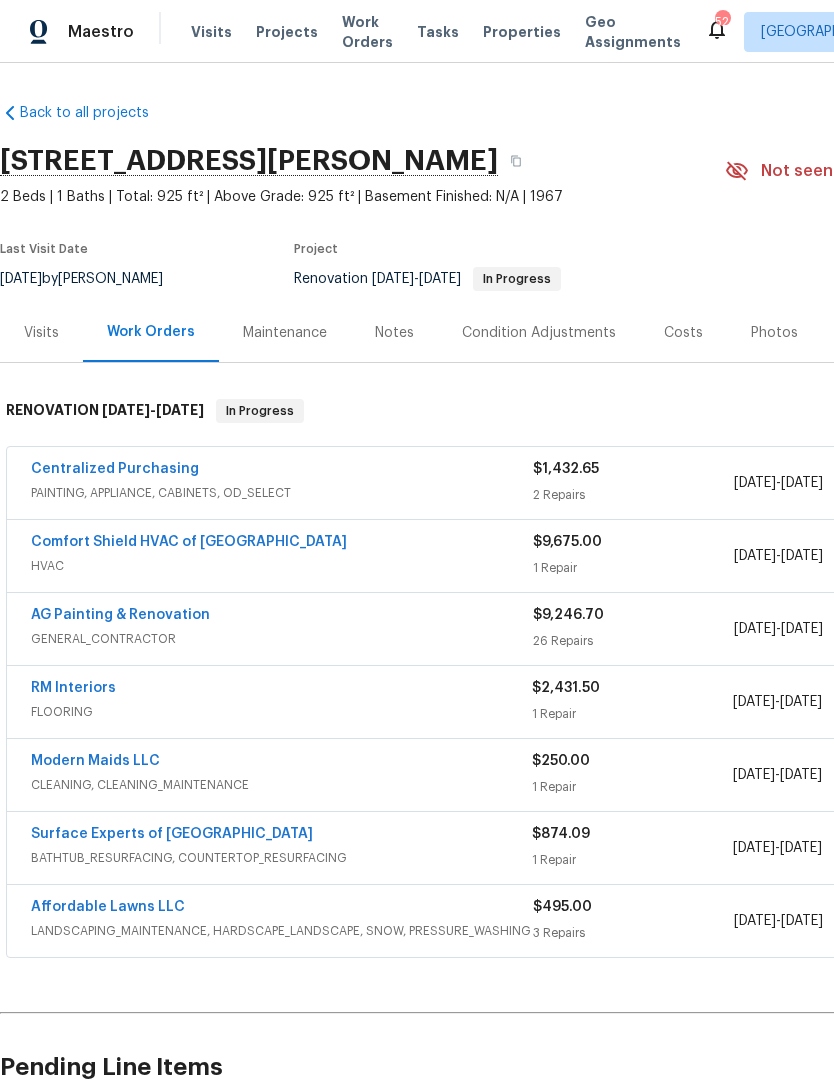 scroll, scrollTop: 0, scrollLeft: 0, axis: both 